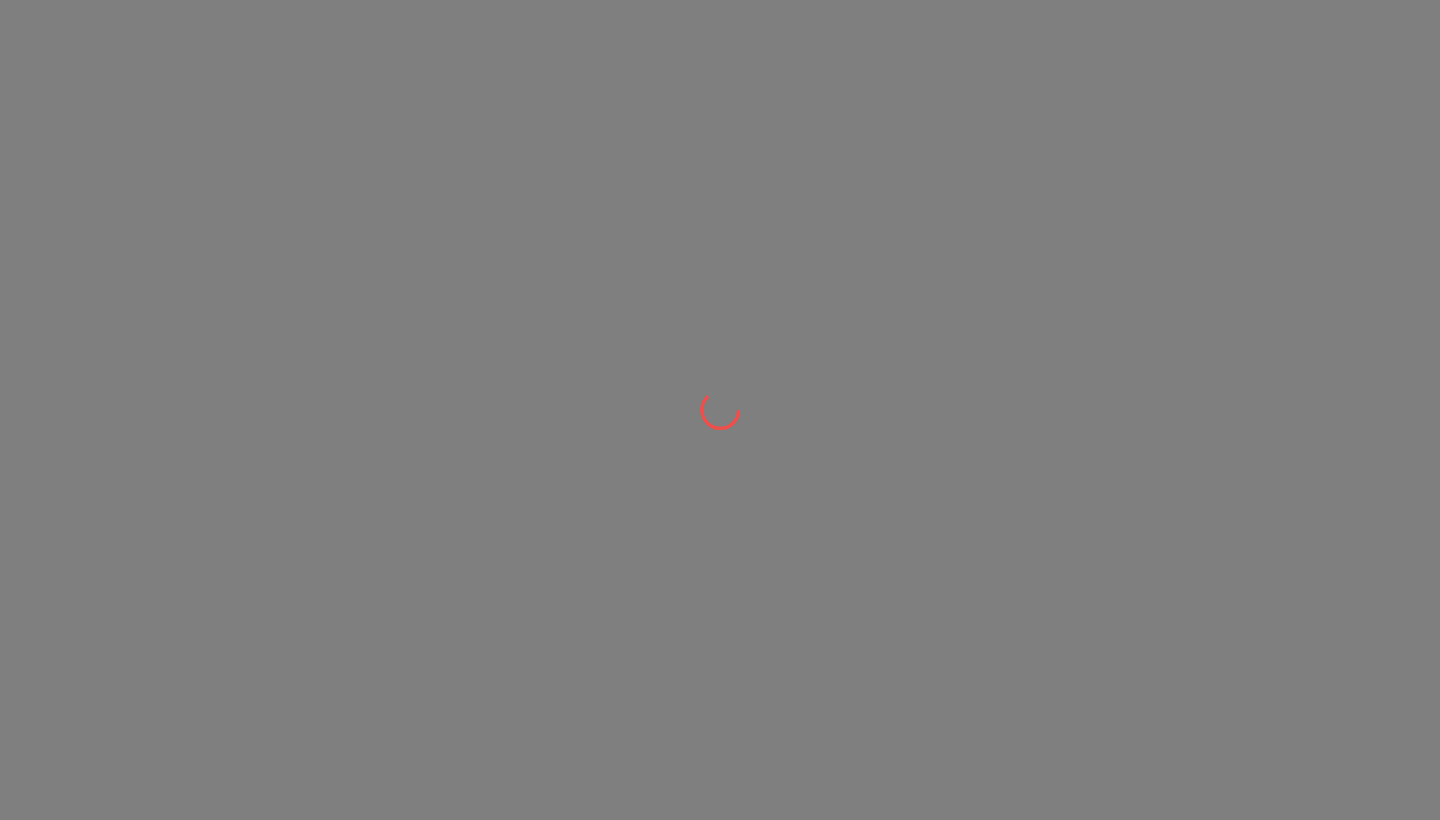 scroll, scrollTop: 0, scrollLeft: 0, axis: both 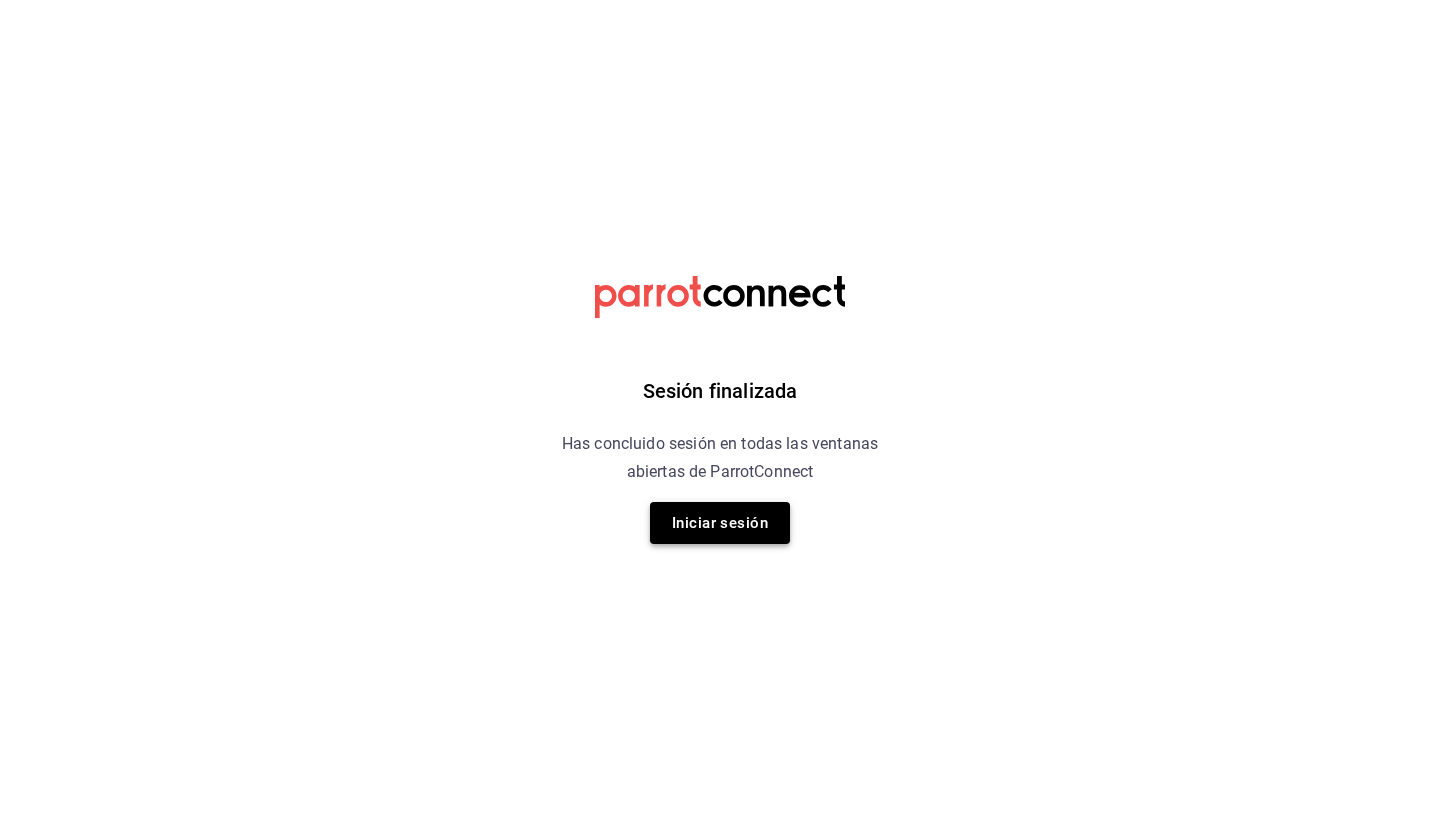click on "Iniciar sesión" at bounding box center (720, 523) 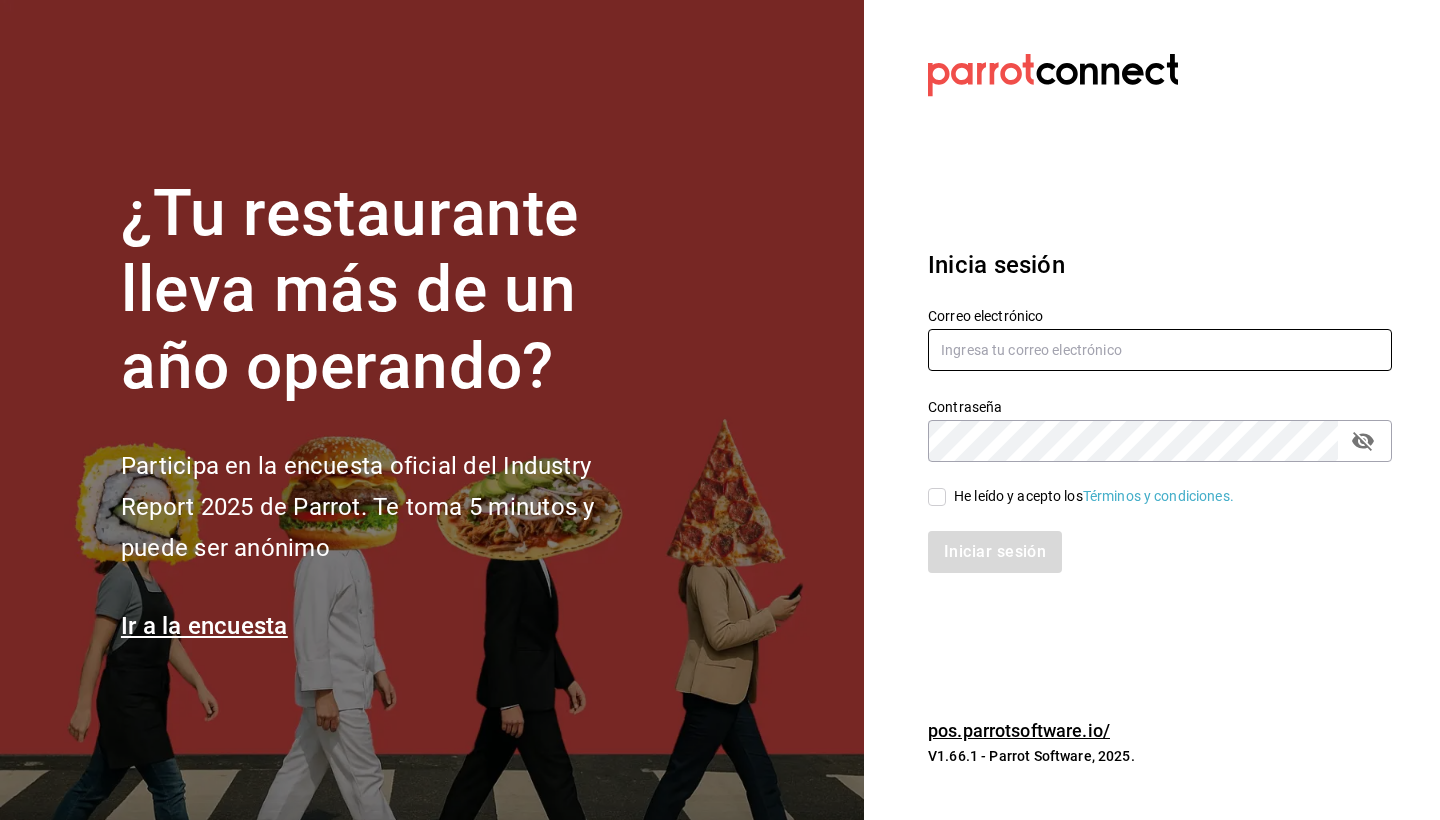 type on "[EMAIL]" 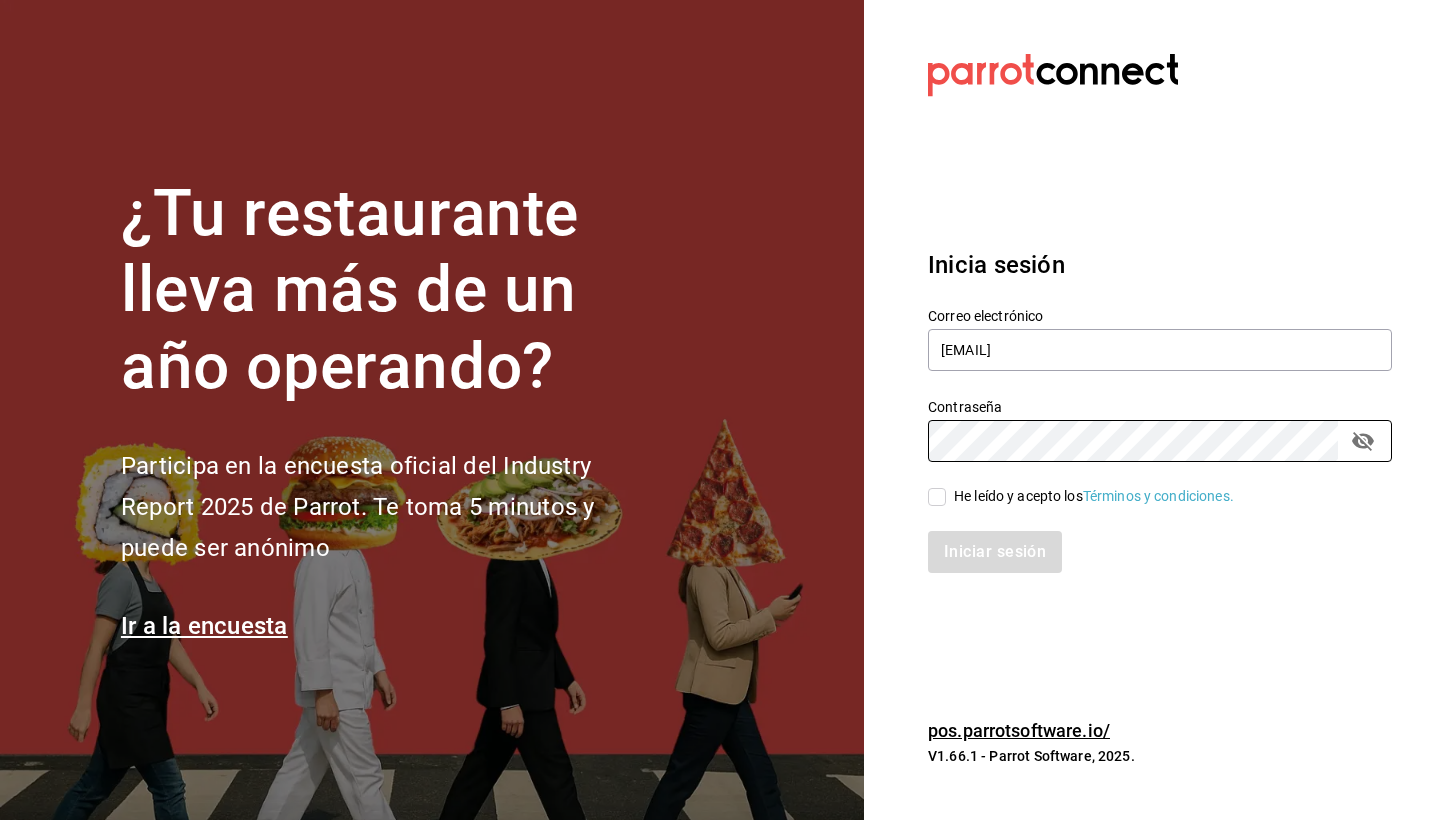 click on "He leído y acepto los  Términos y condiciones." at bounding box center [937, 497] 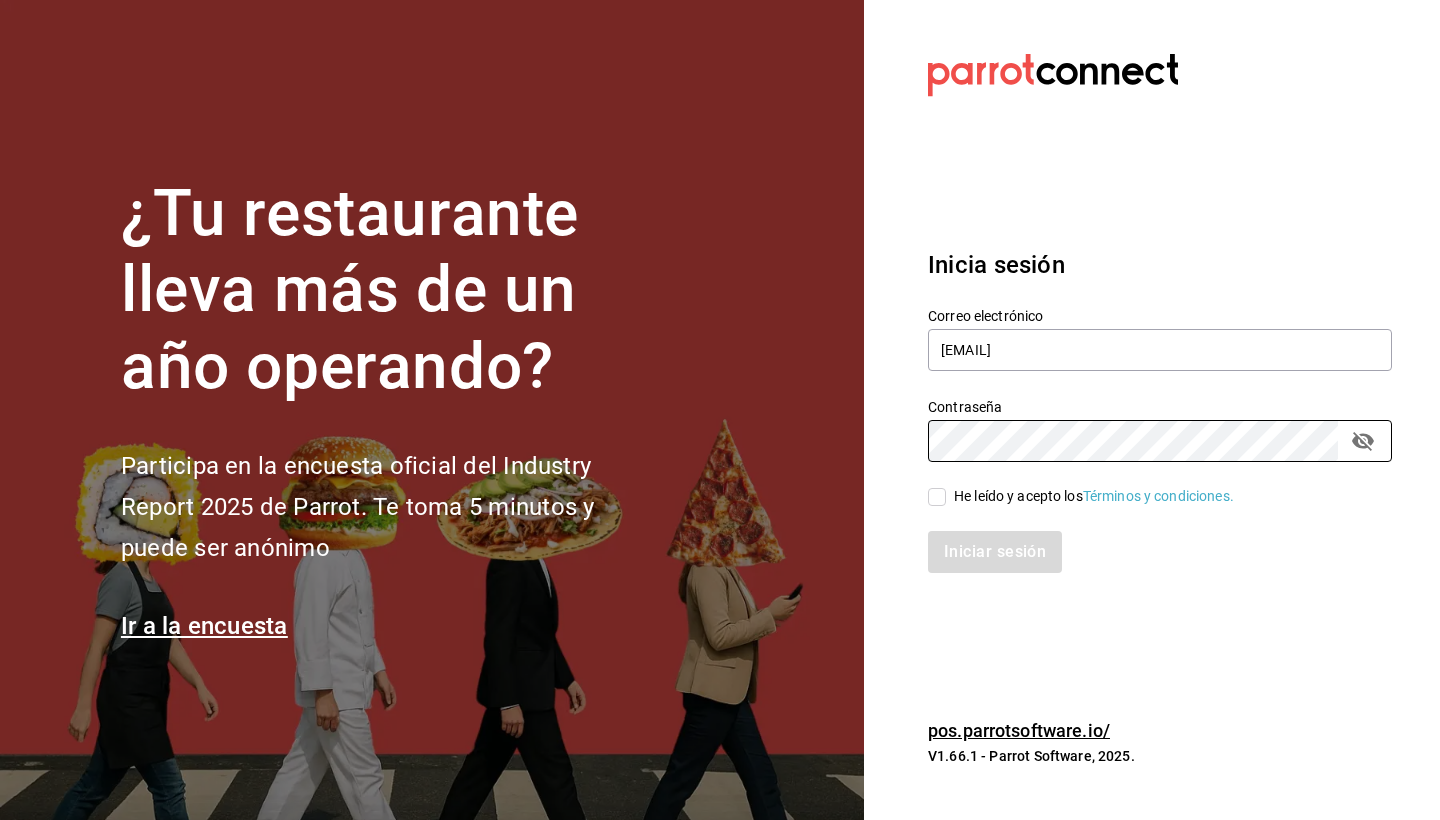 checkbox on "true" 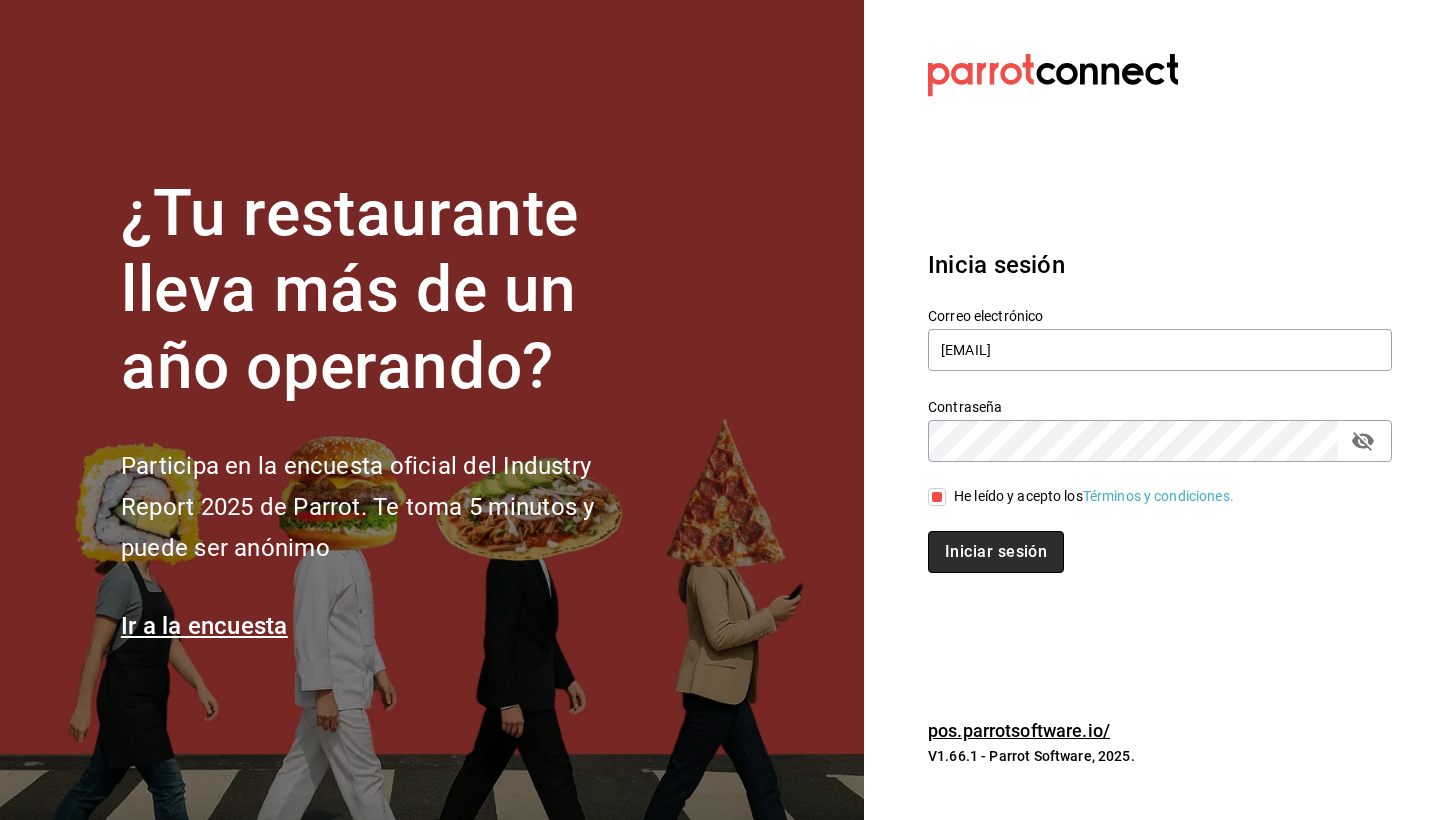 click on "Iniciar sesión" at bounding box center [996, 552] 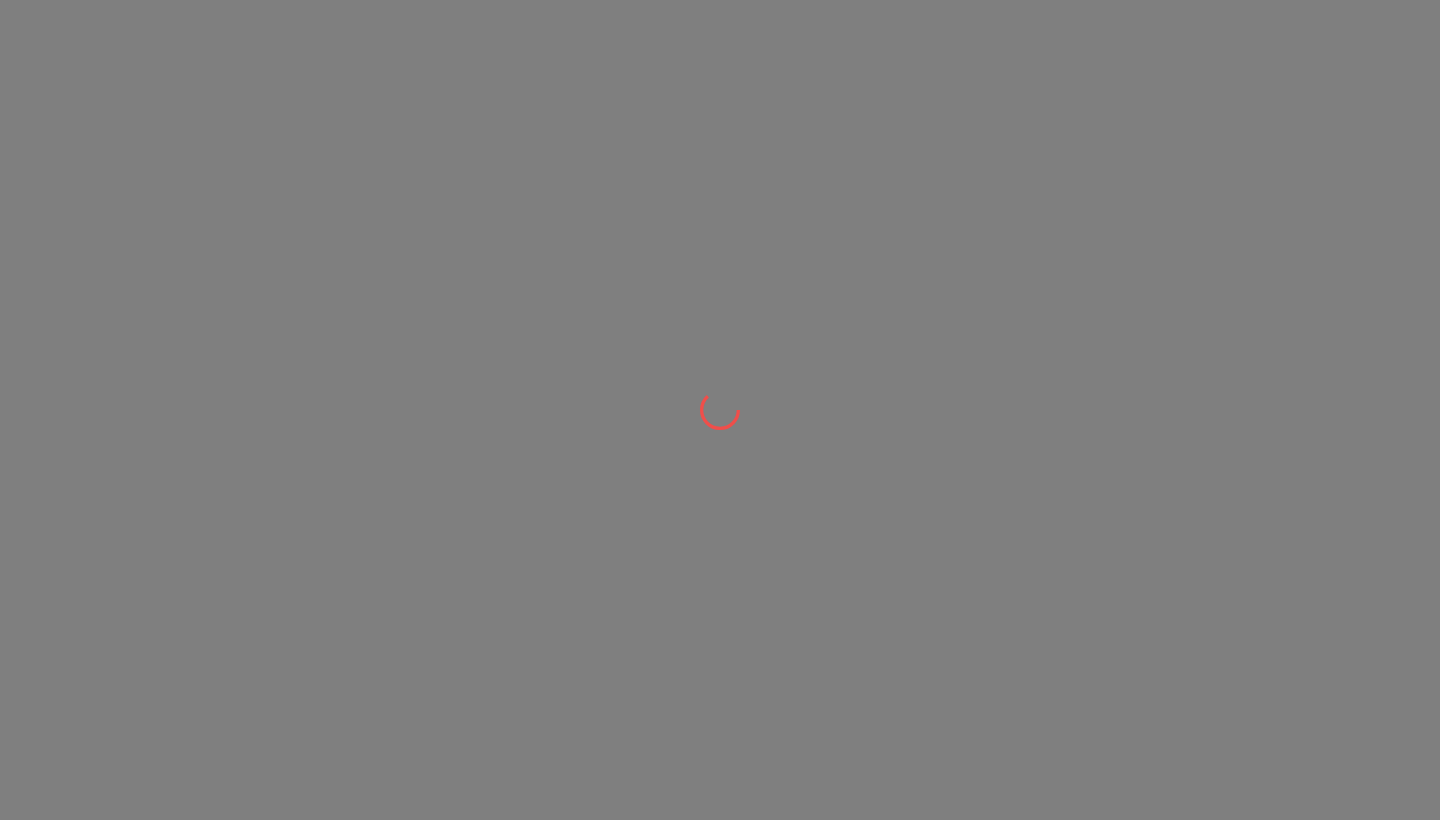 scroll, scrollTop: 0, scrollLeft: 0, axis: both 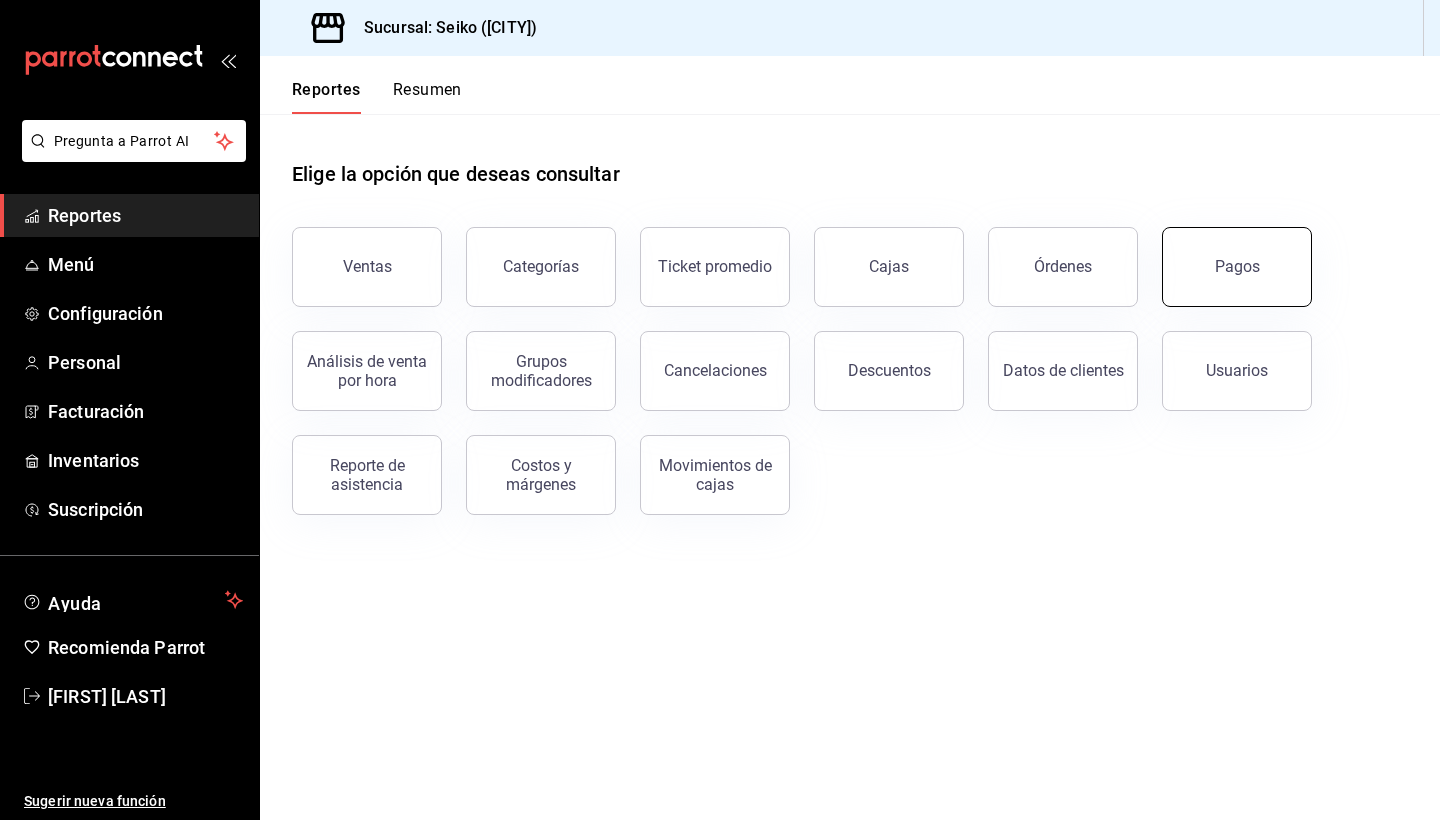click on "Pagos" at bounding box center (1237, 267) 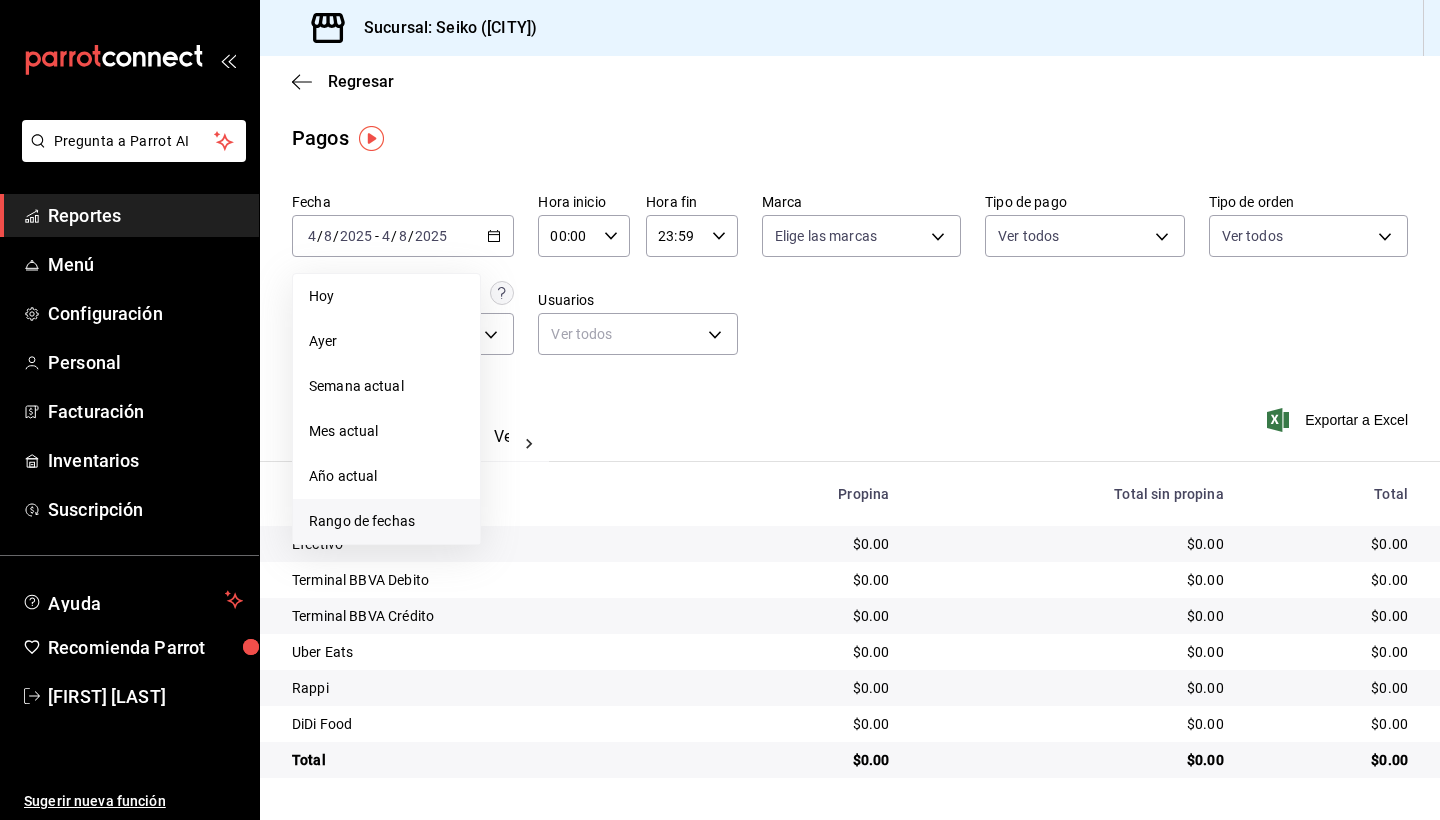click on "Rango de fechas" at bounding box center [386, 521] 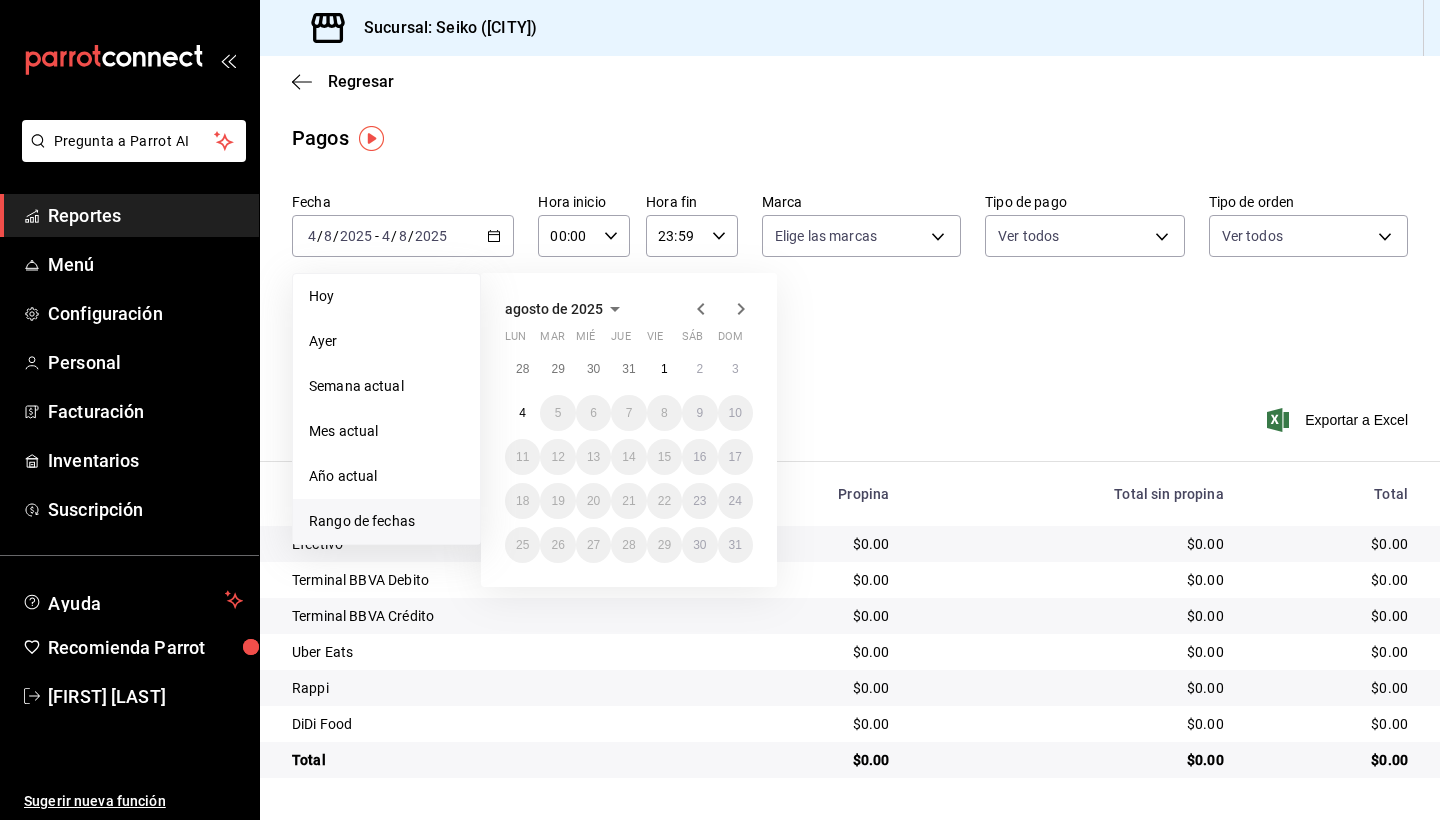 click 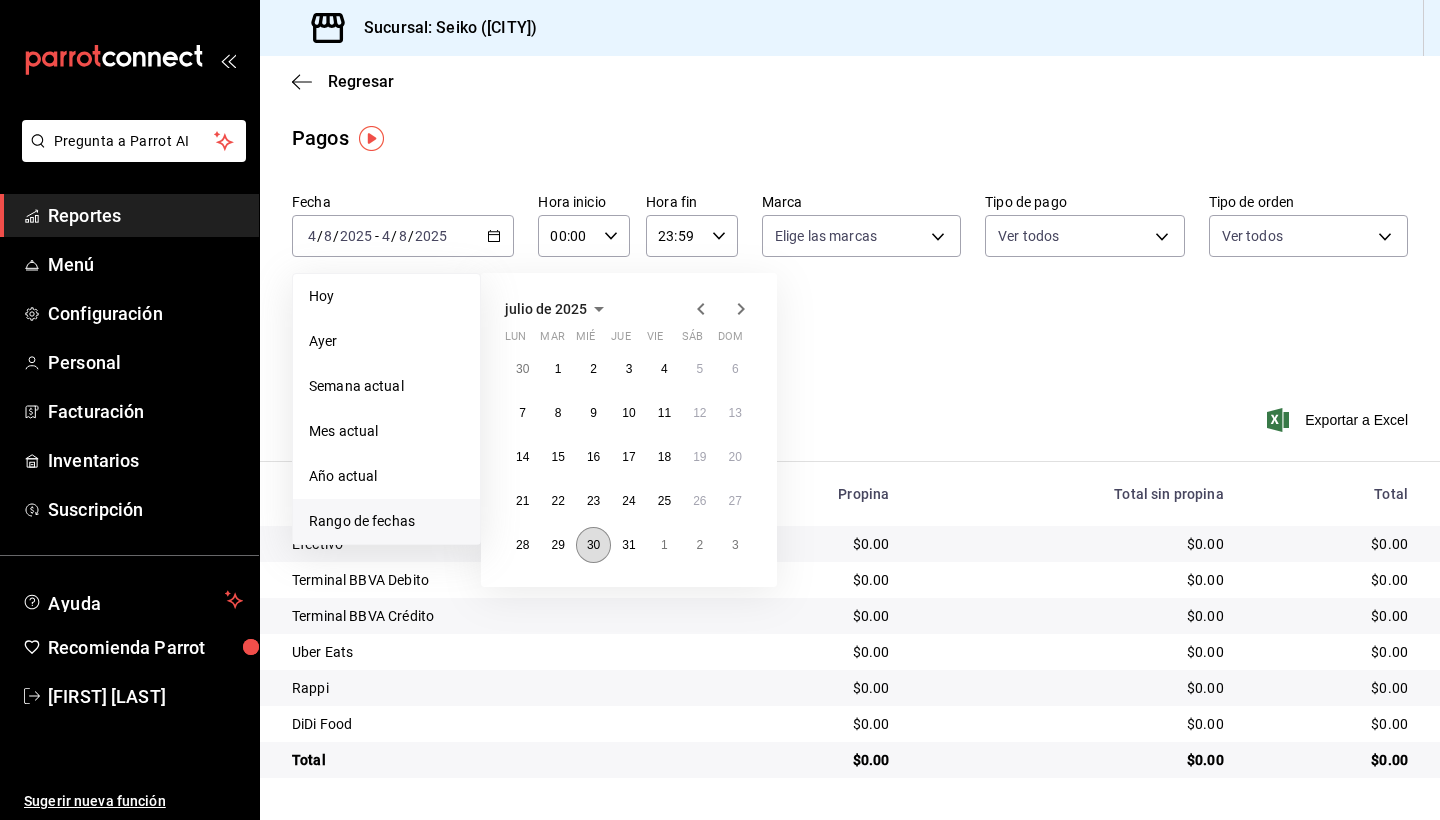 click on "30" at bounding box center (593, 545) 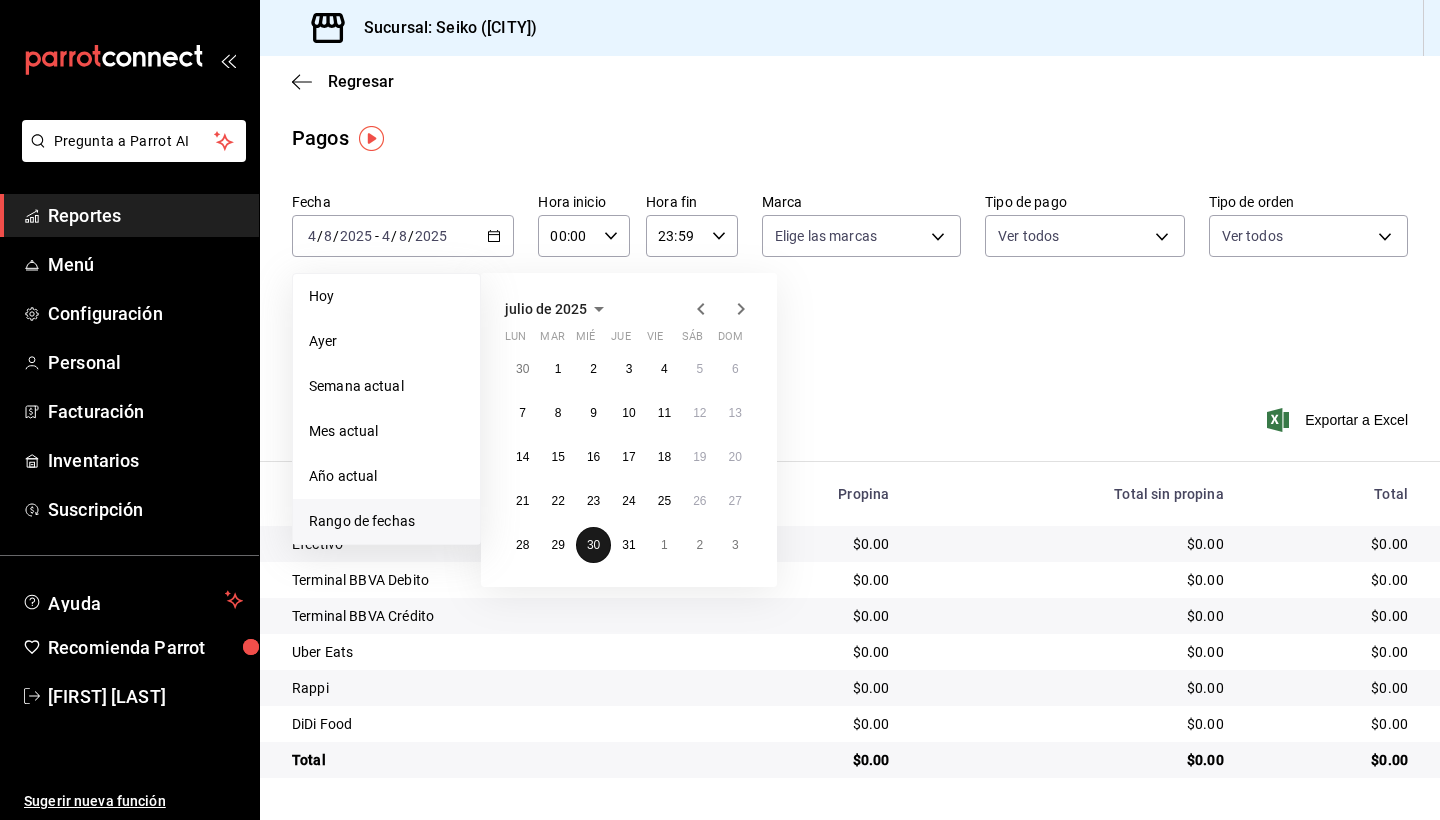 click on "30" at bounding box center (593, 545) 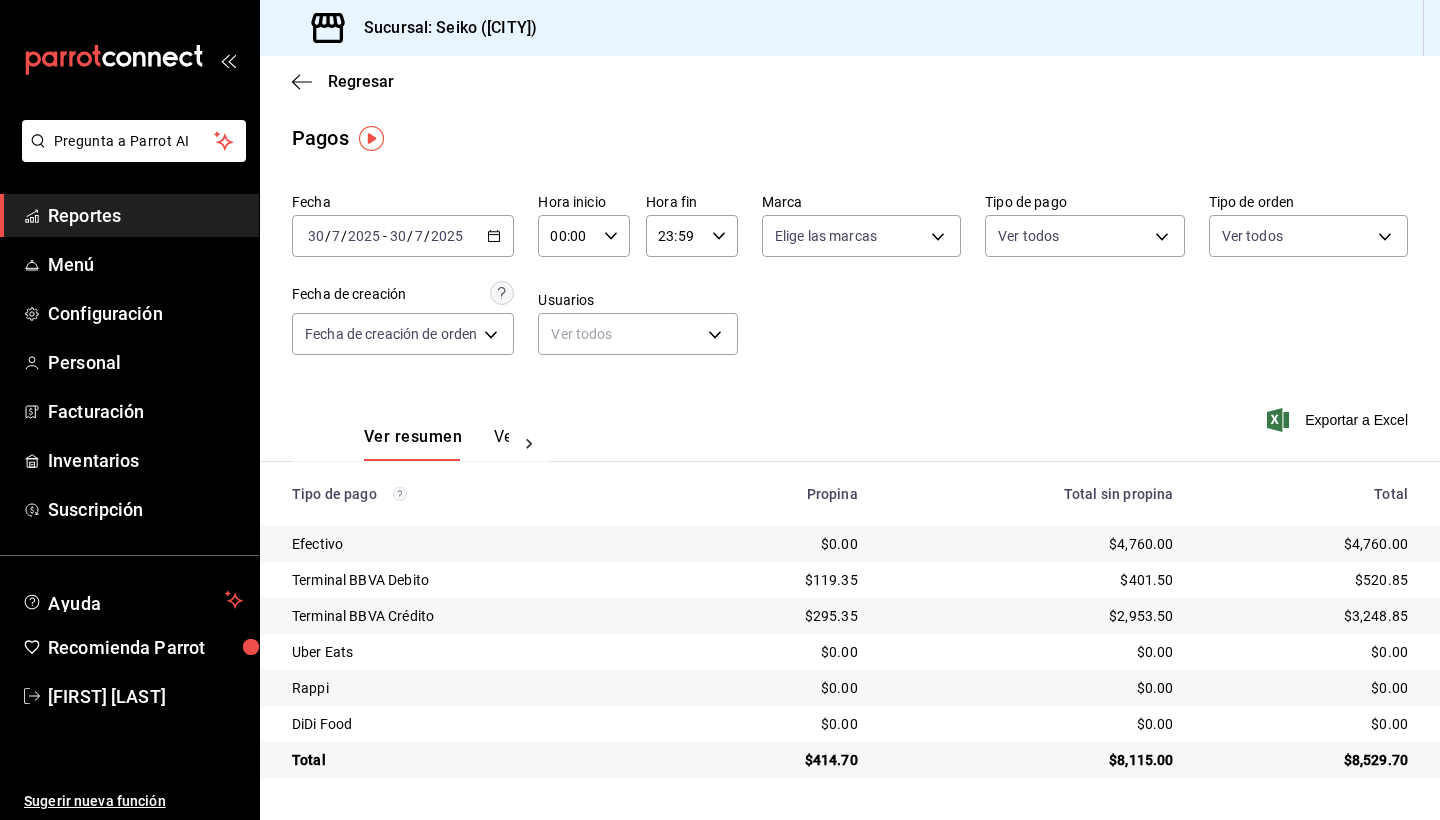 click on "Reportes" at bounding box center (145, 215) 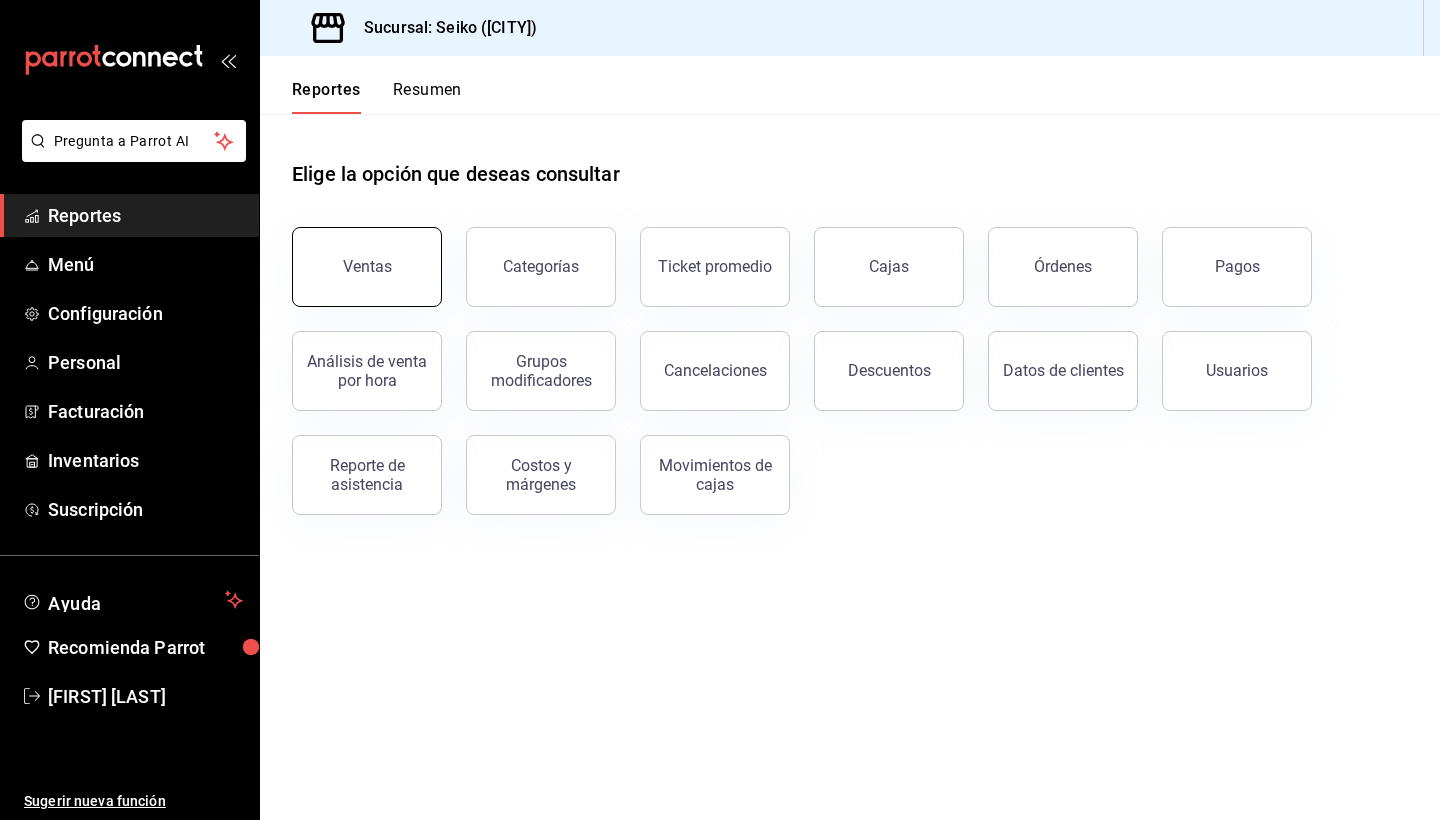 click on "Ventas" at bounding box center [367, 267] 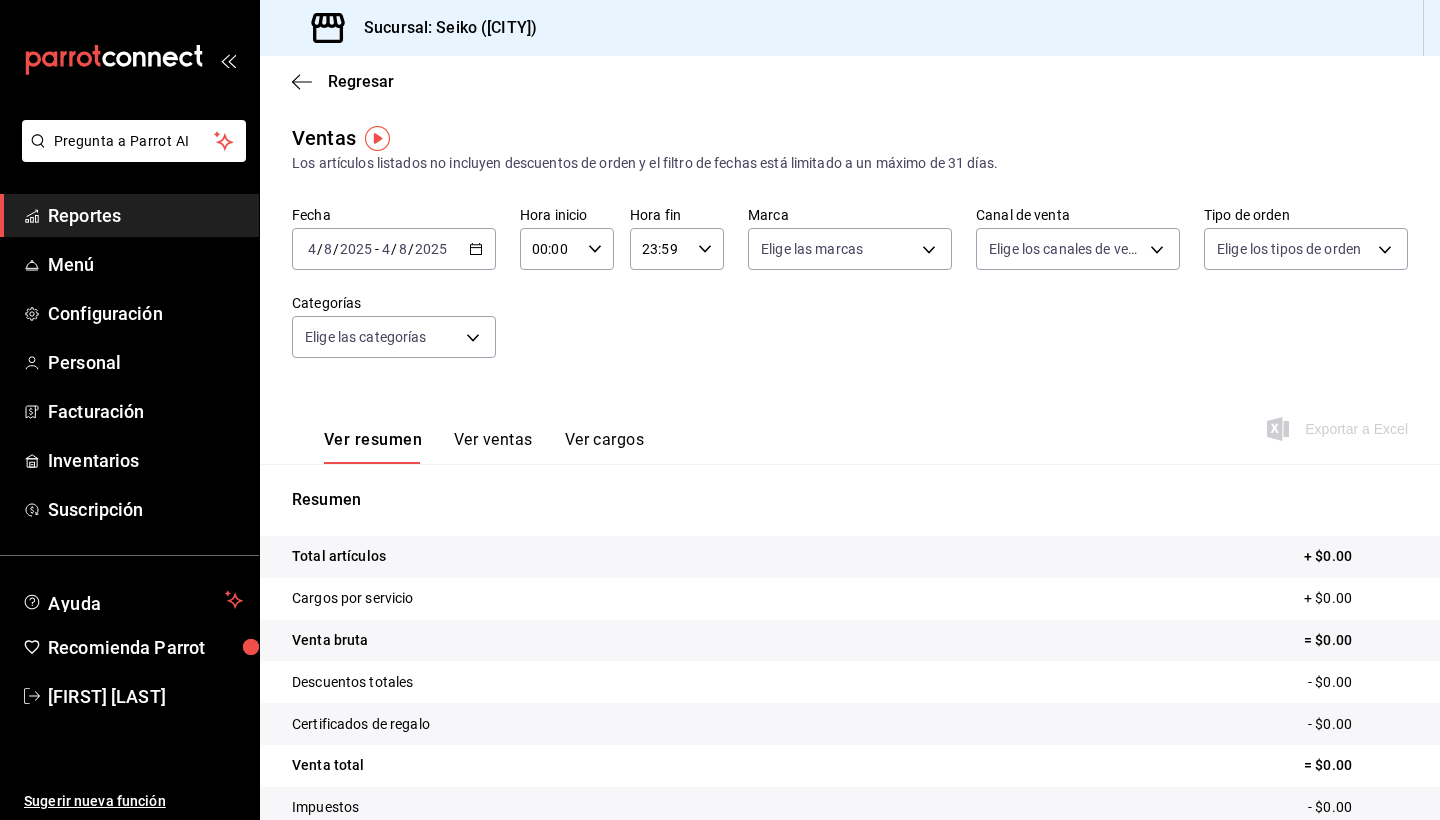 click on "2025-08-04 4 / 8 / 2025 - 2025-08-04 4 / 8 / 2025" at bounding box center [394, 249] 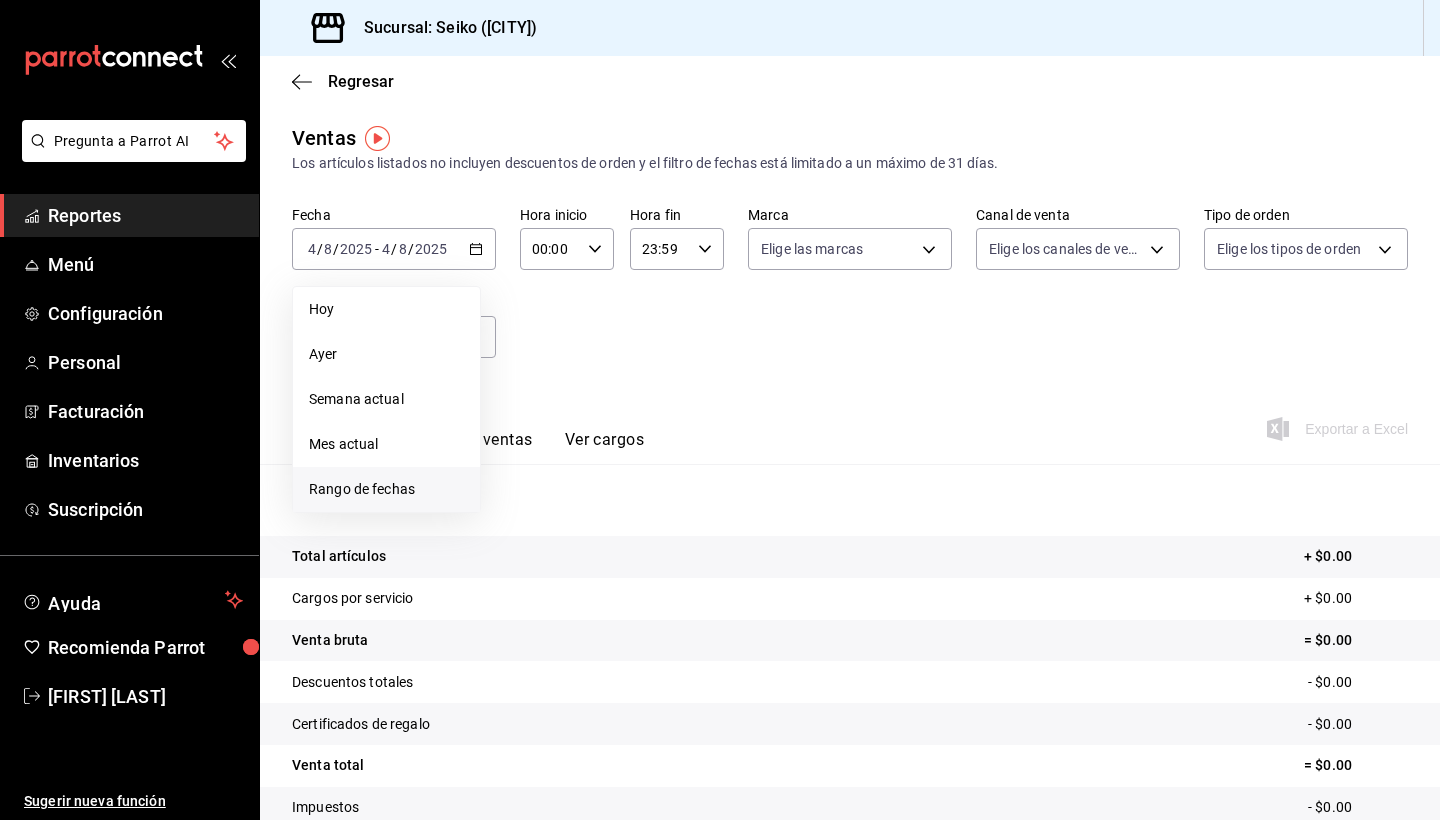 click on "Rango de fechas" at bounding box center [386, 489] 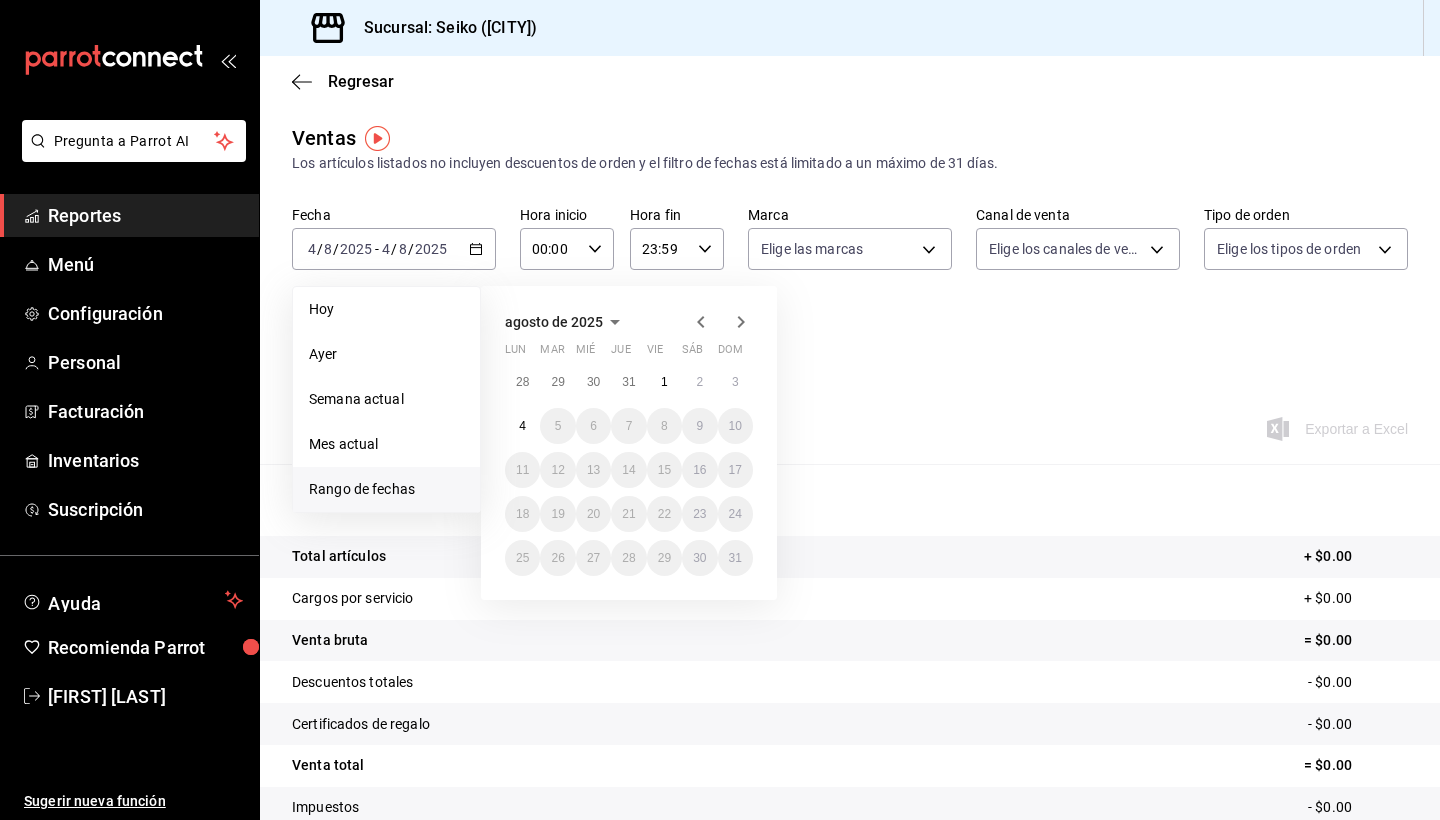 click 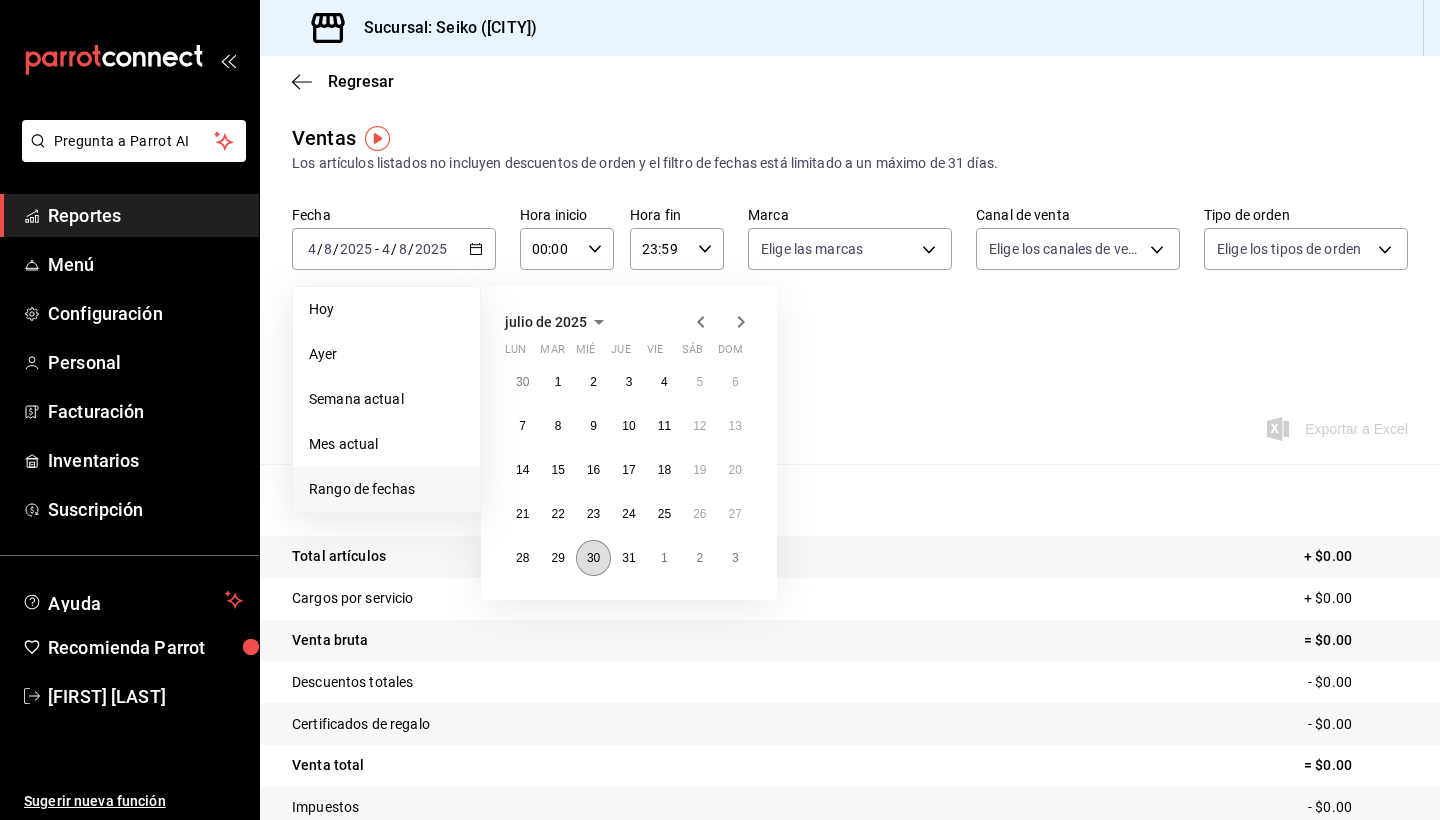 click on "30" at bounding box center (593, 558) 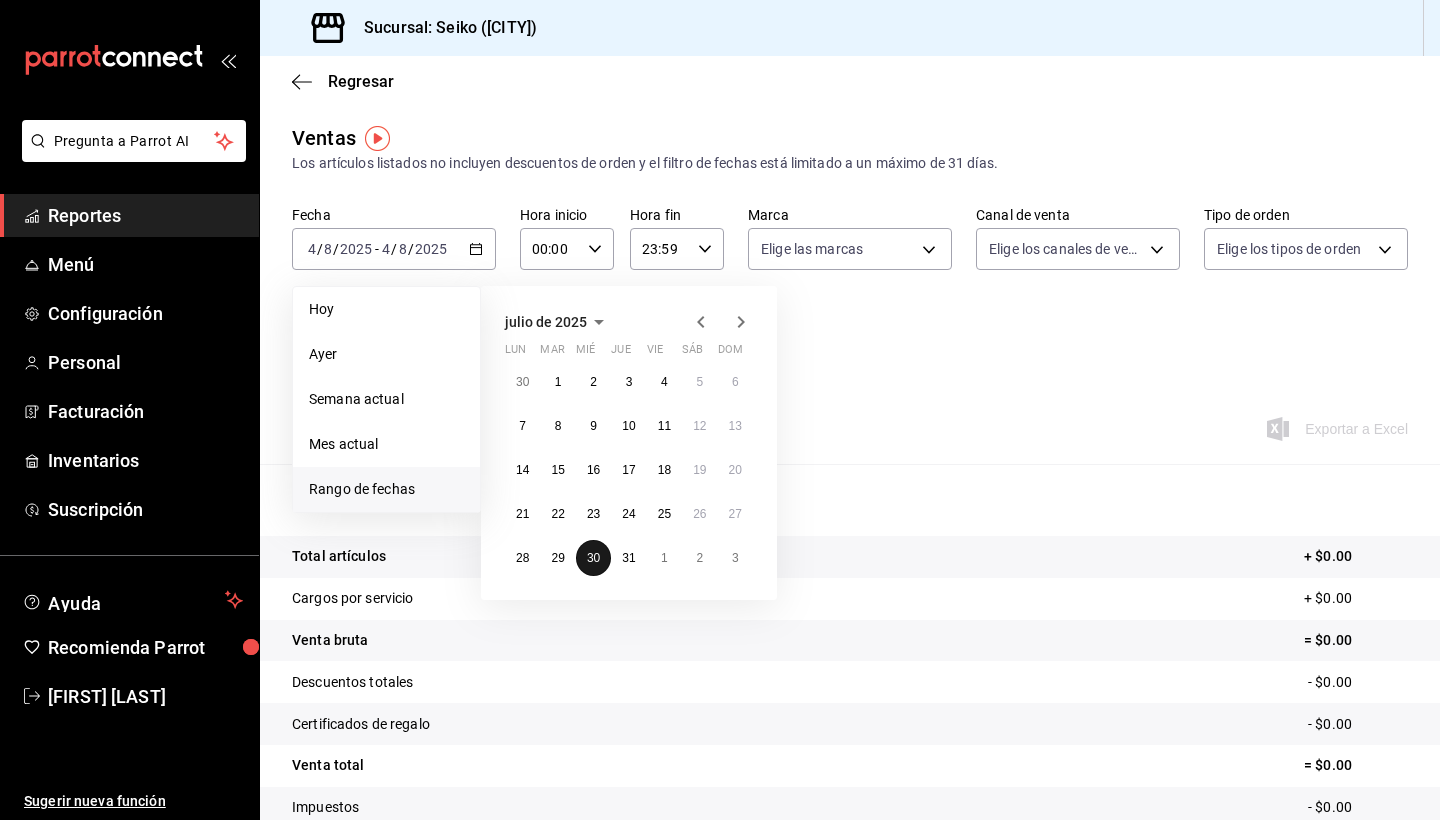 click on "30" at bounding box center (593, 558) 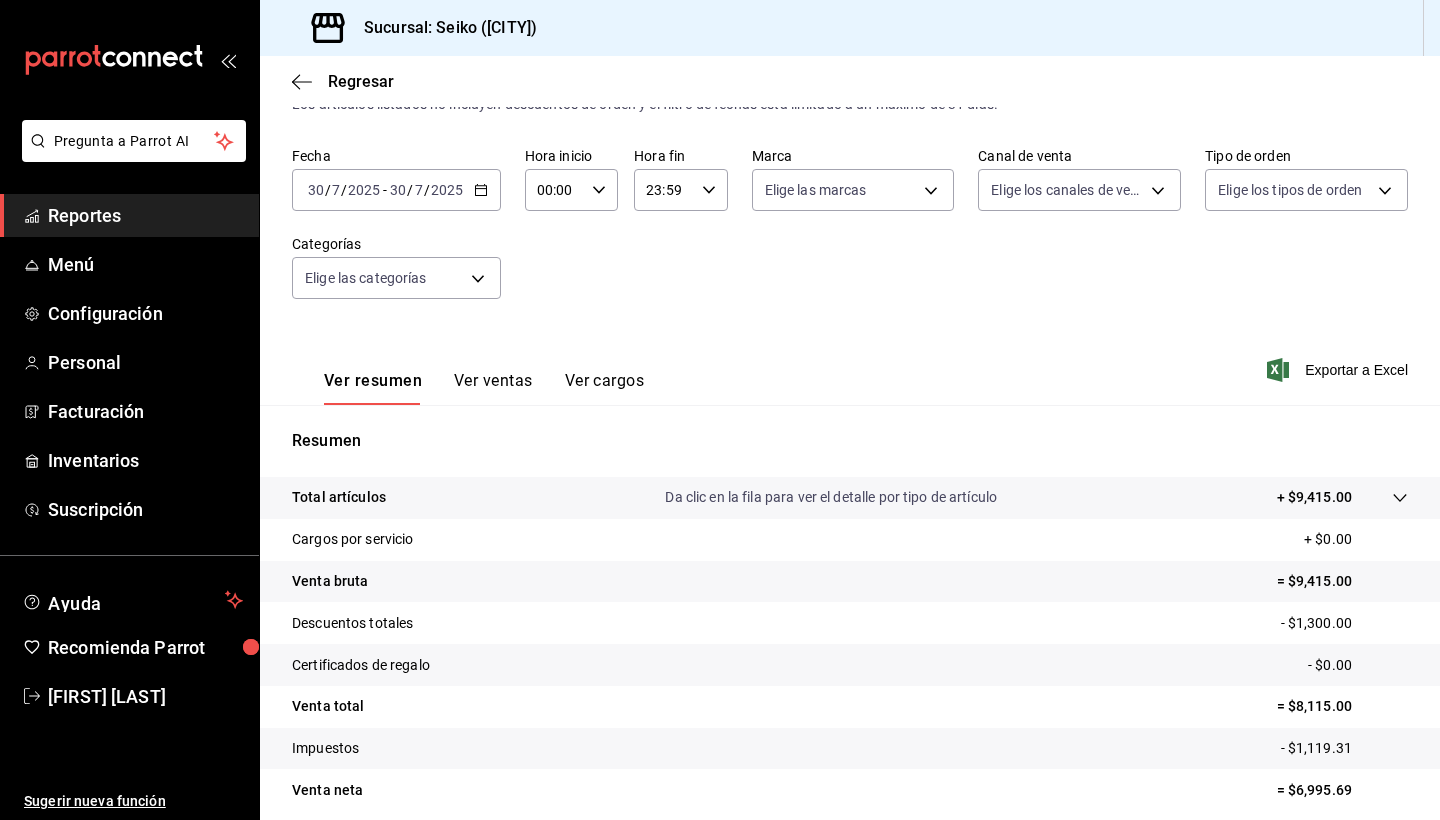 scroll, scrollTop: 116, scrollLeft: 0, axis: vertical 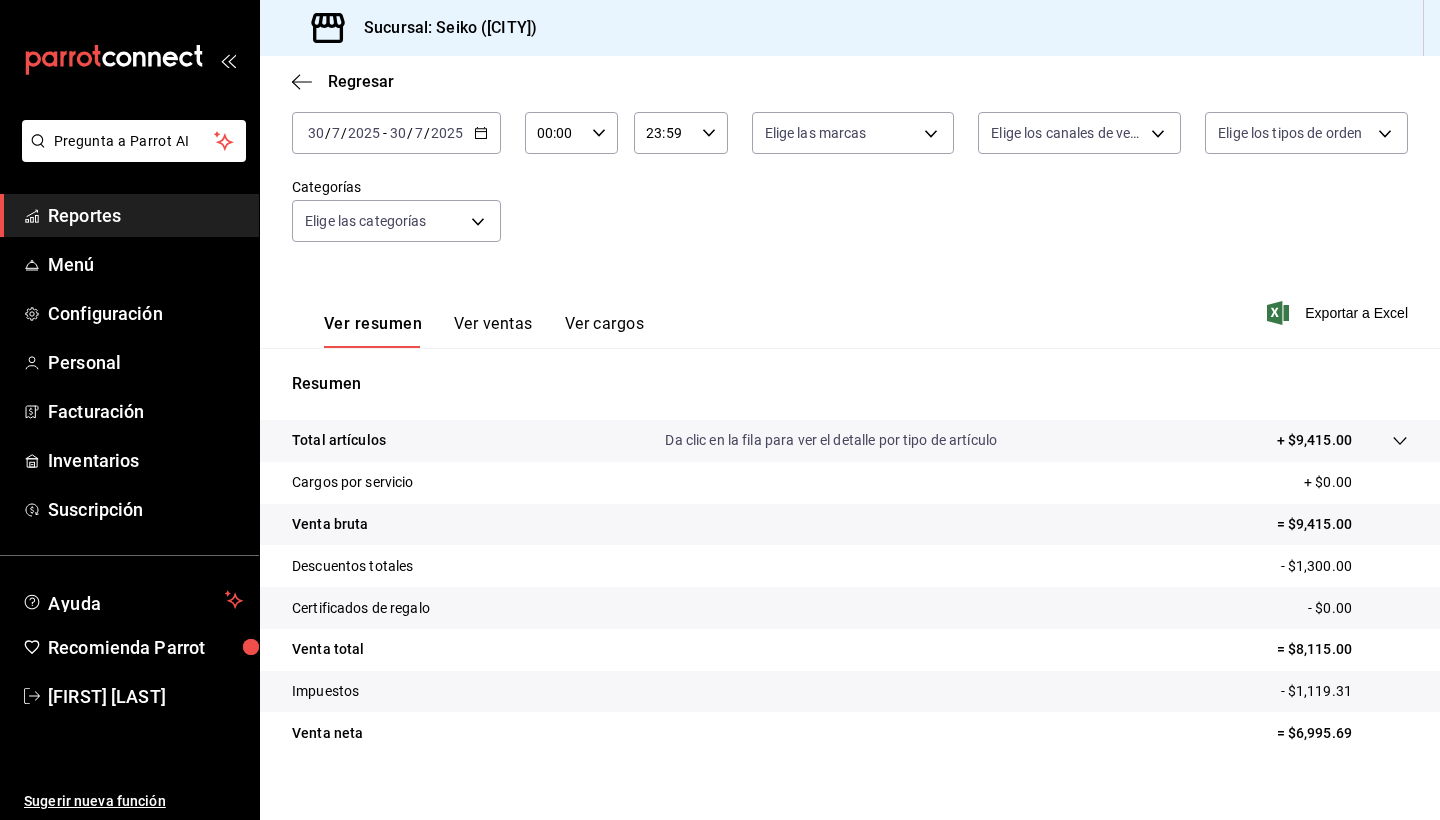 click 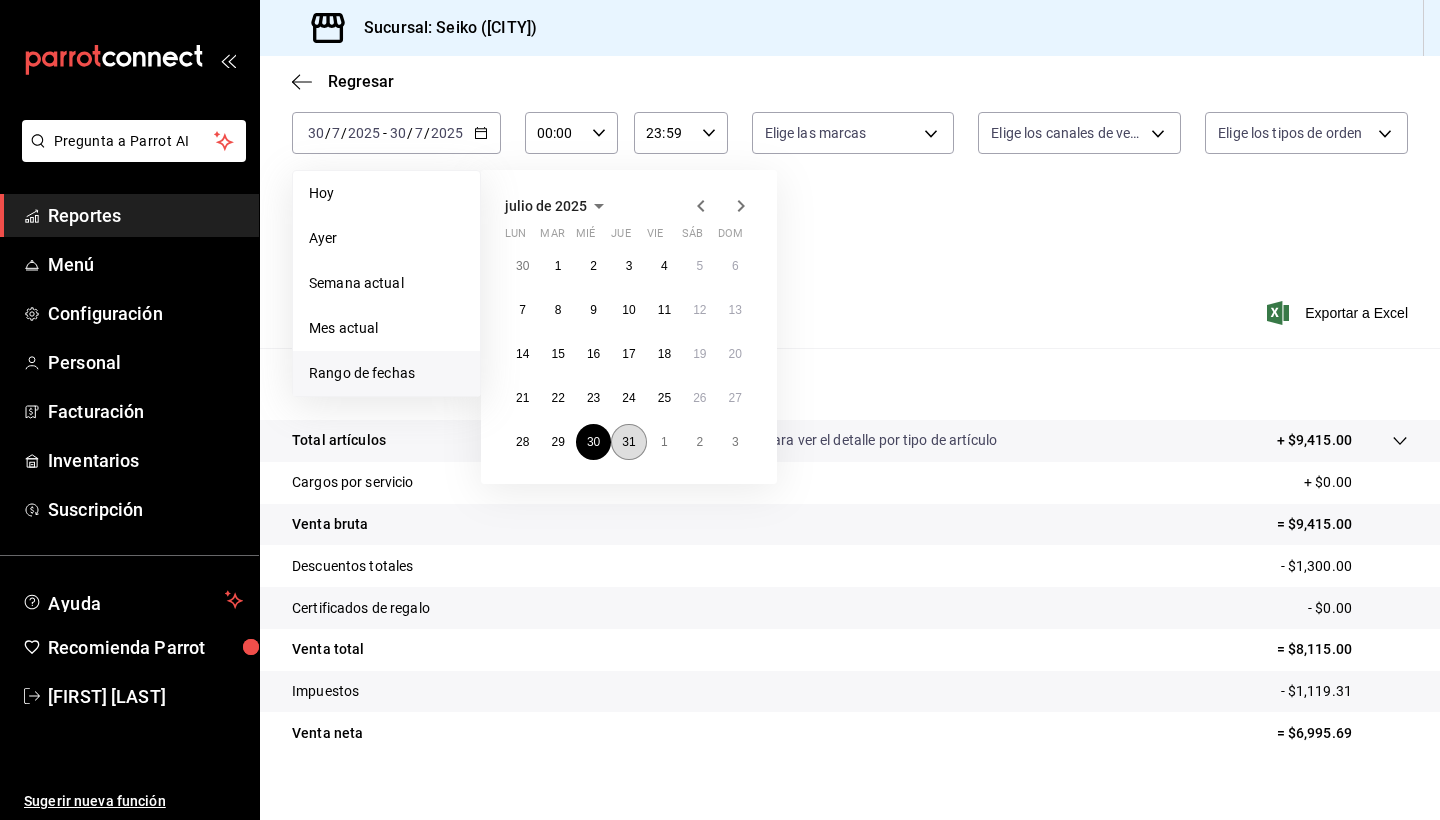 click on "31" at bounding box center [628, 442] 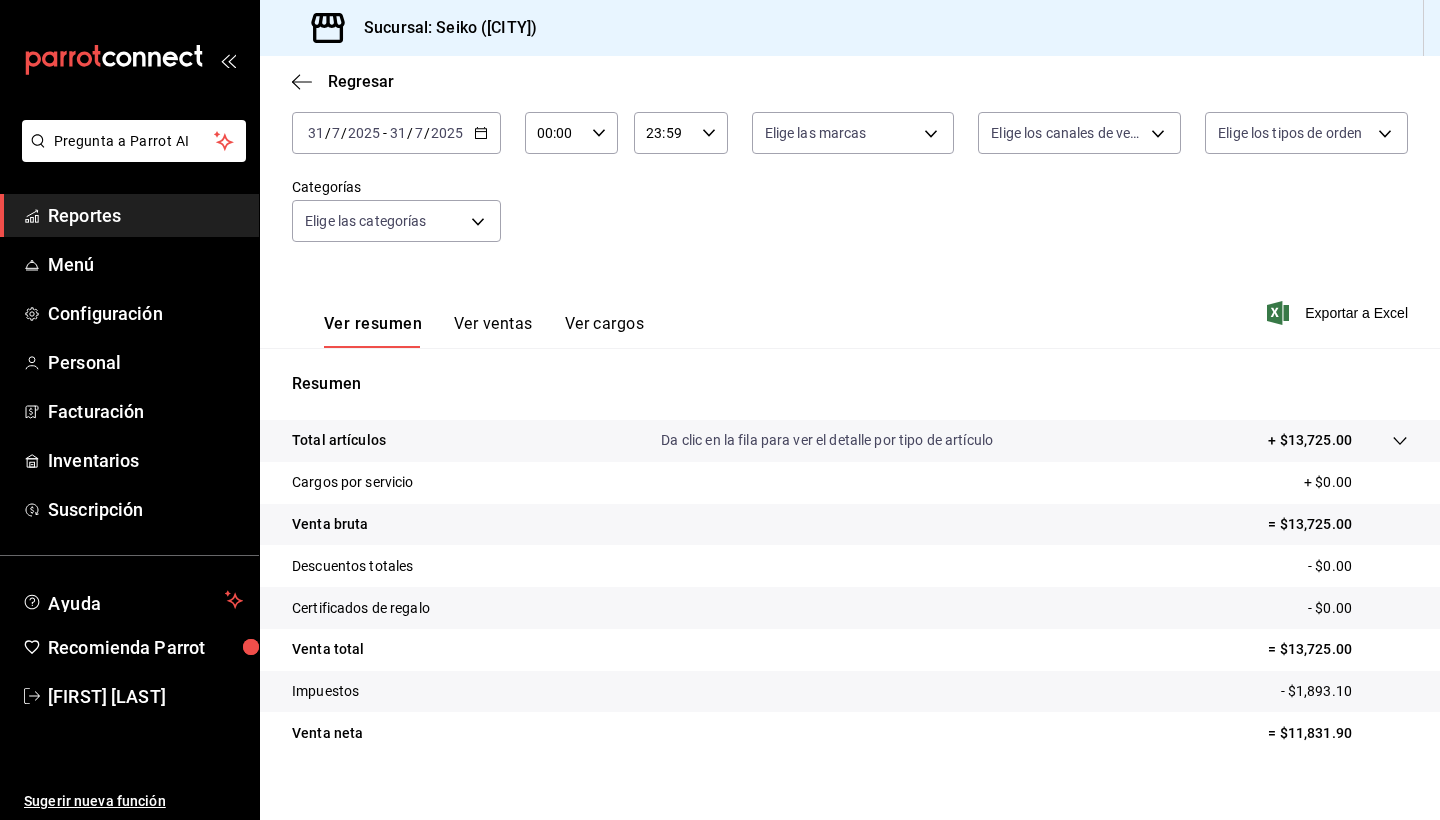 click on "Reportes" at bounding box center [145, 215] 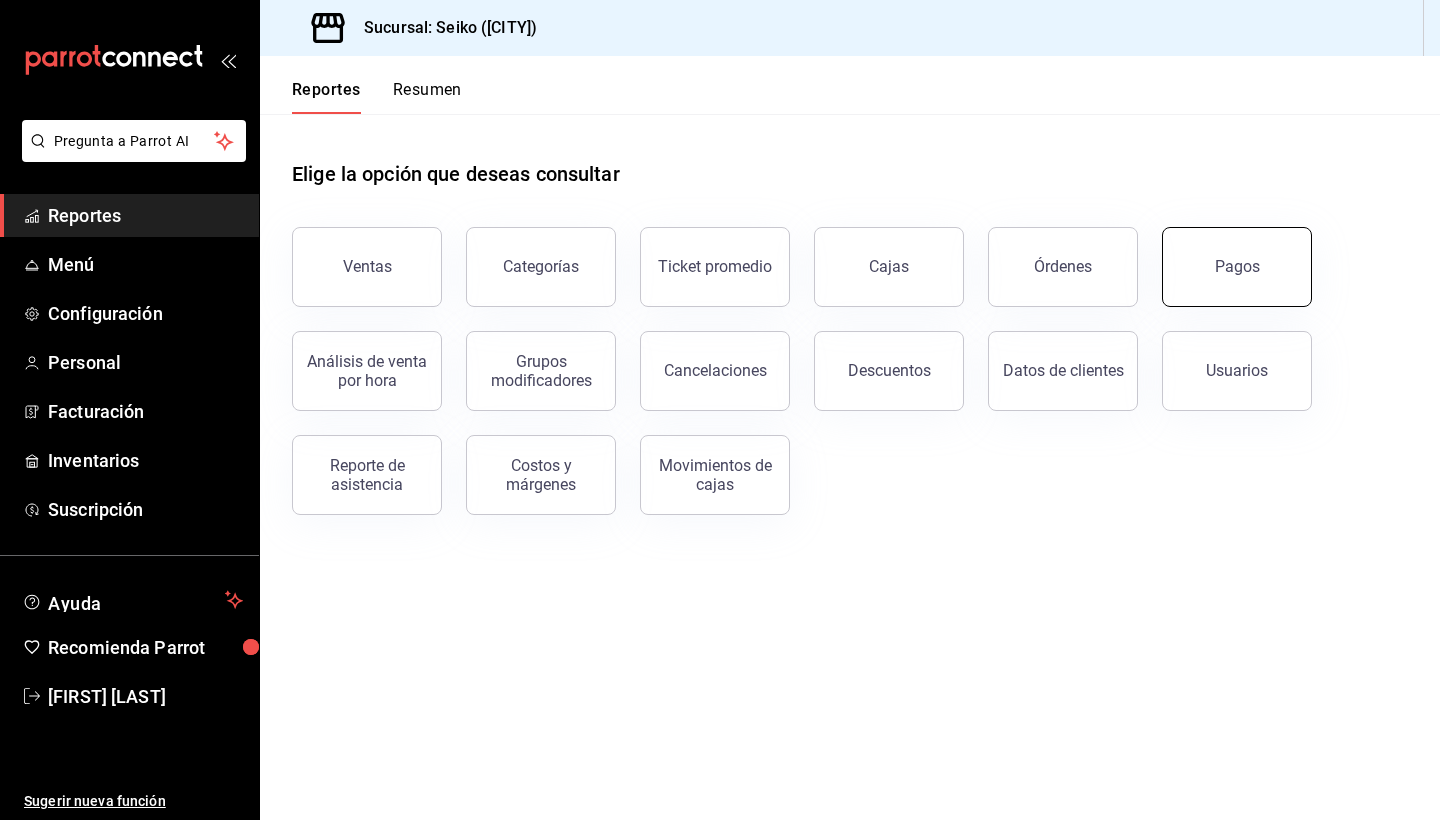 click on "Pagos" at bounding box center (1237, 266) 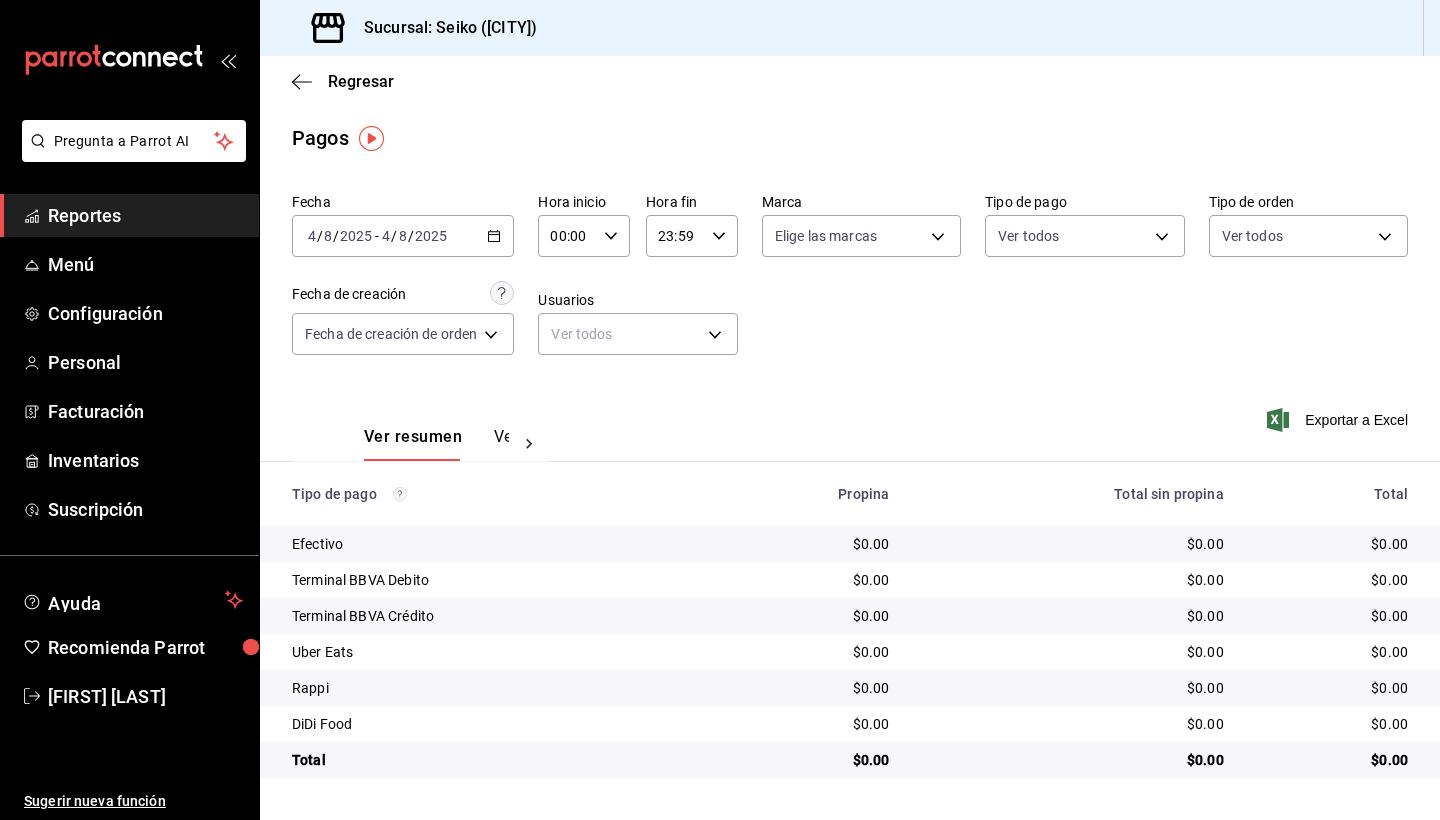 click 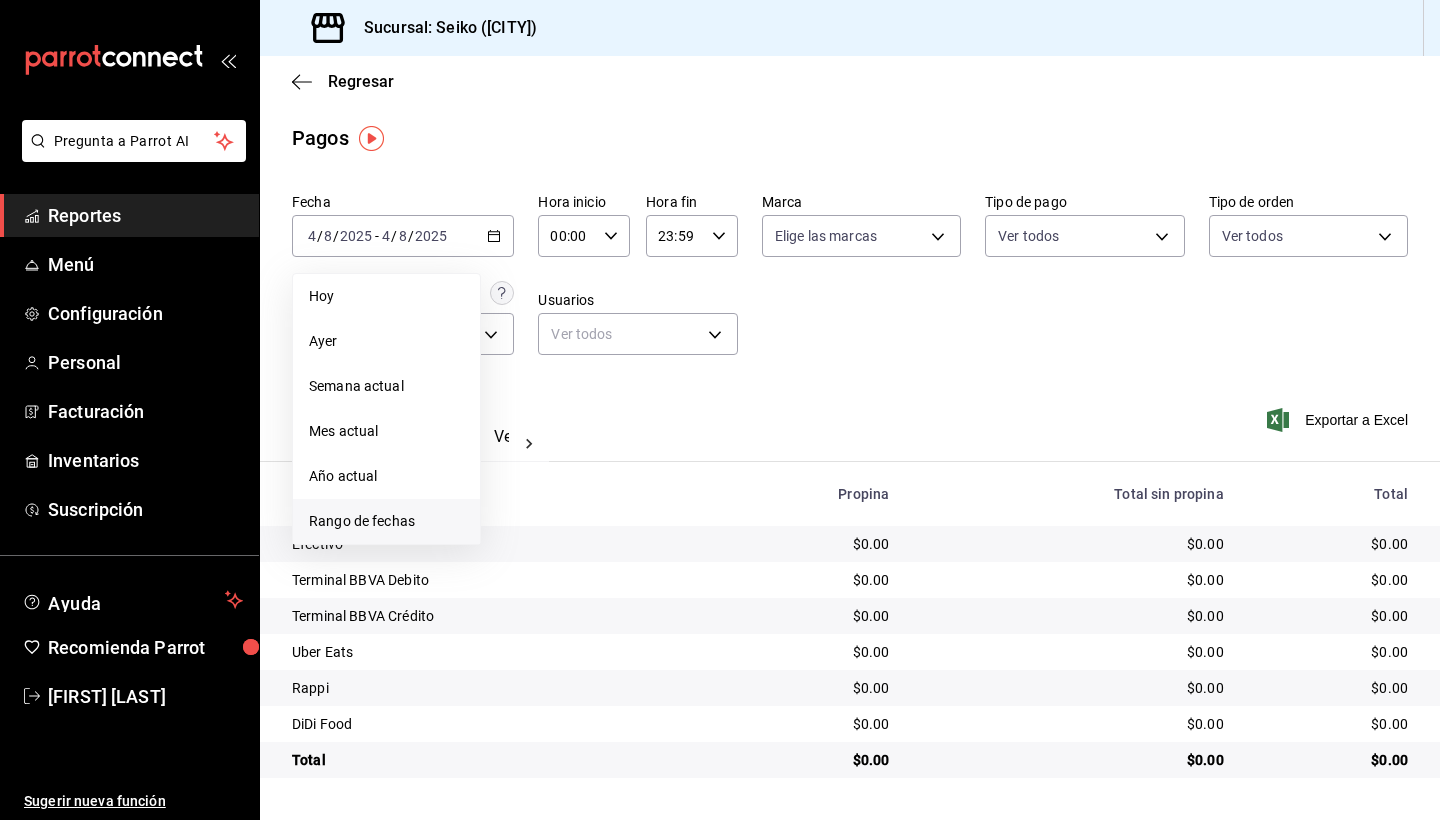 click on "Rango de fechas" at bounding box center [386, 521] 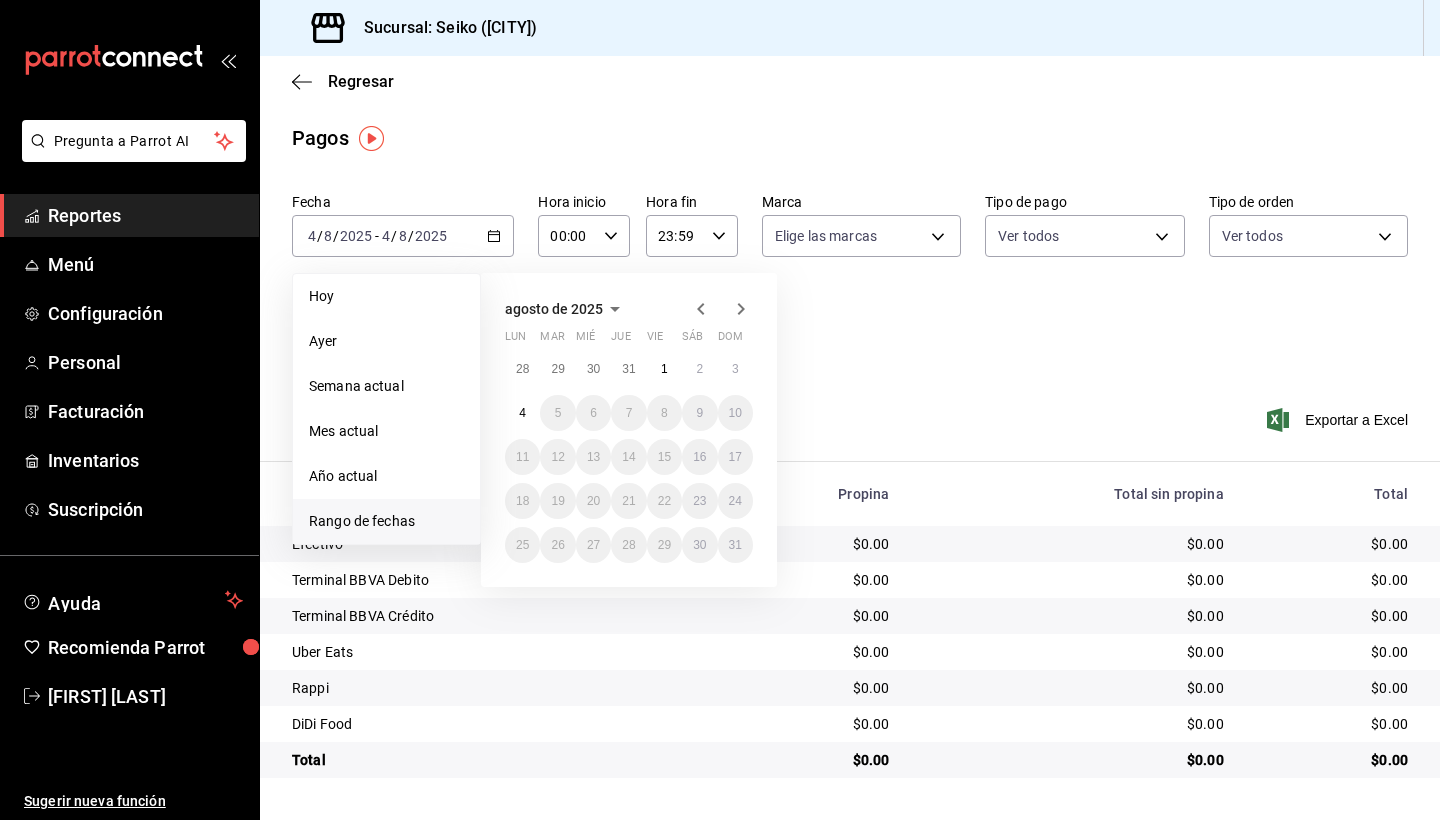 click 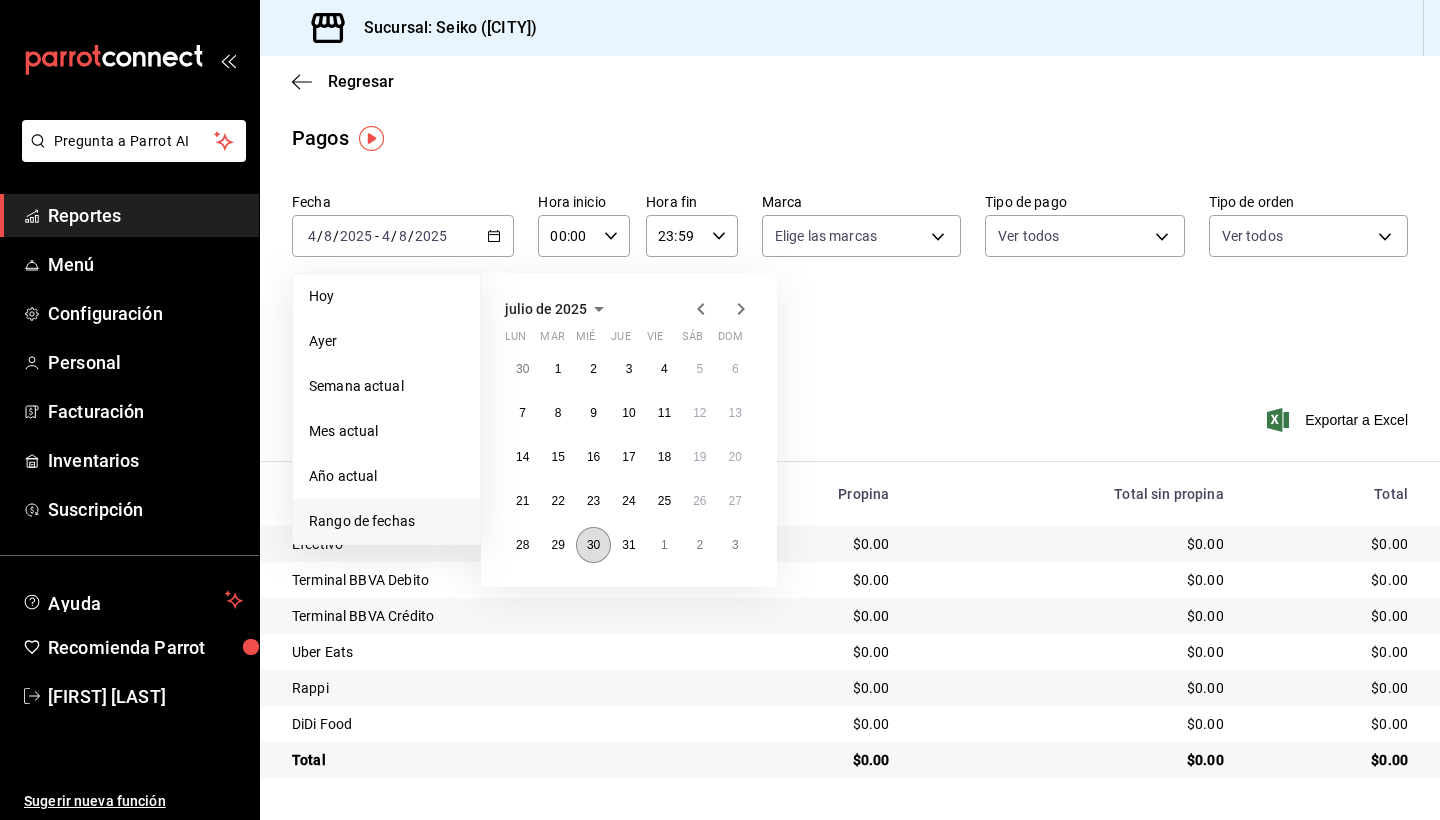 click on "30" at bounding box center (593, 545) 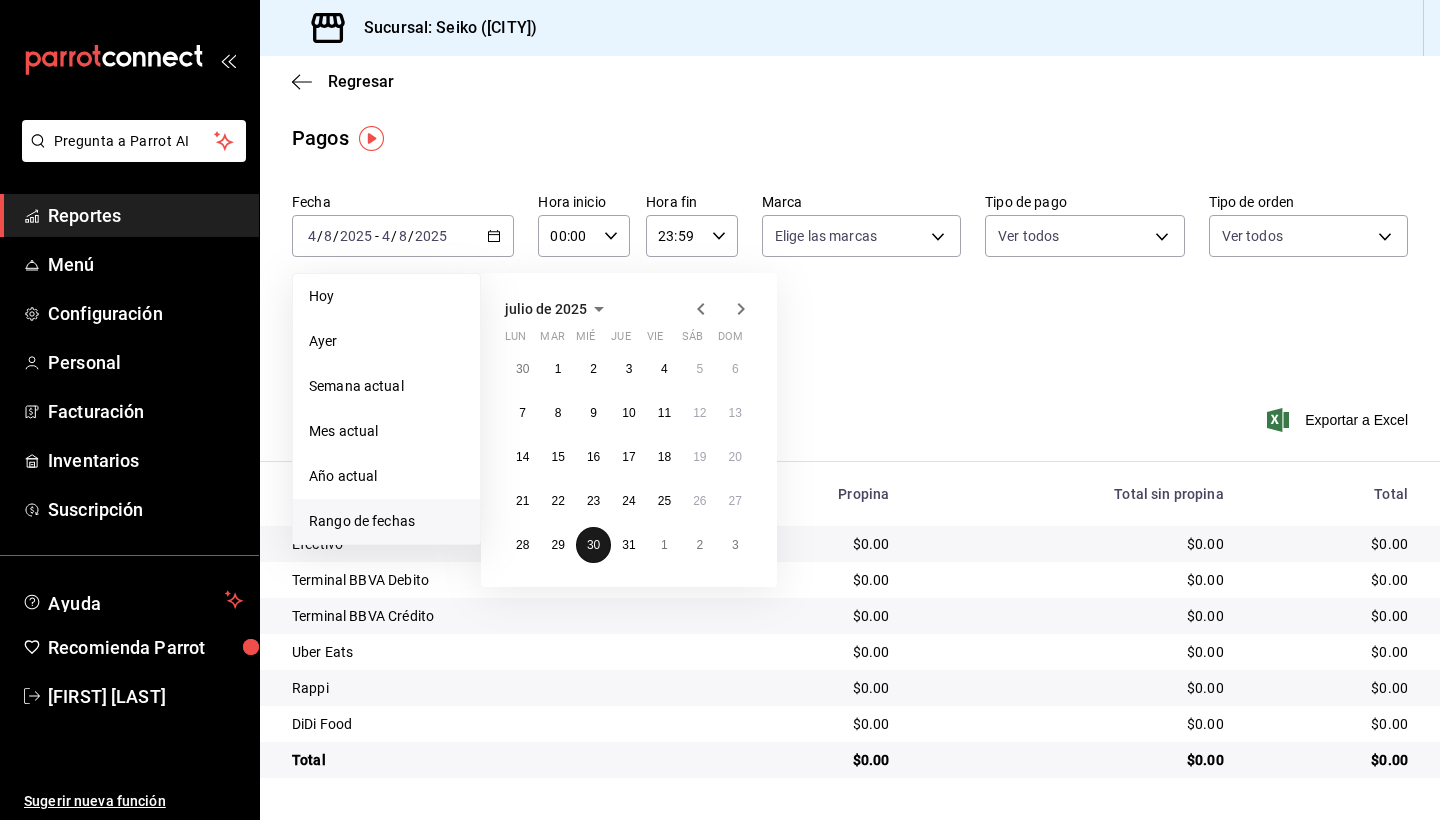 click on "30" at bounding box center [593, 545] 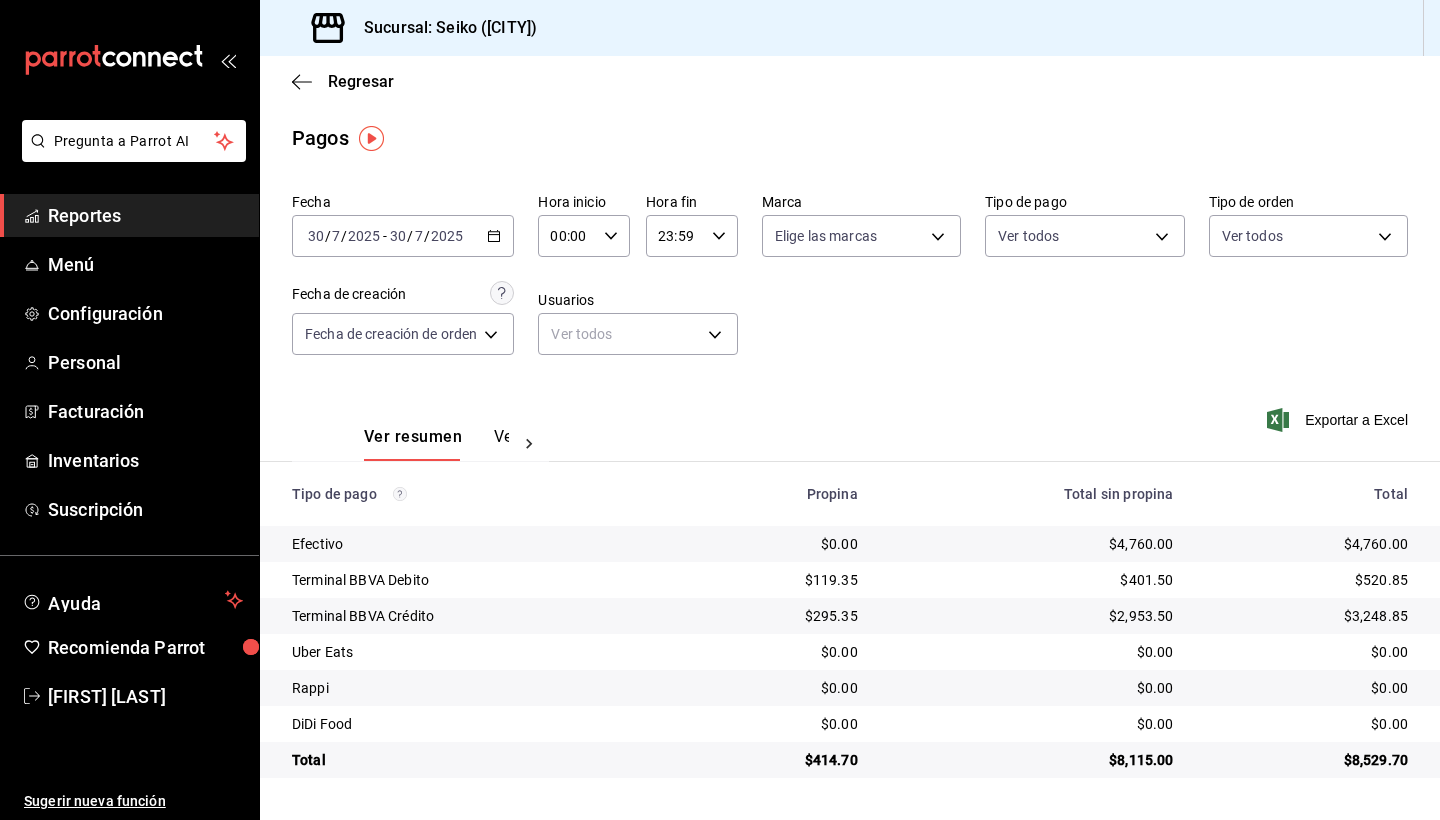 click 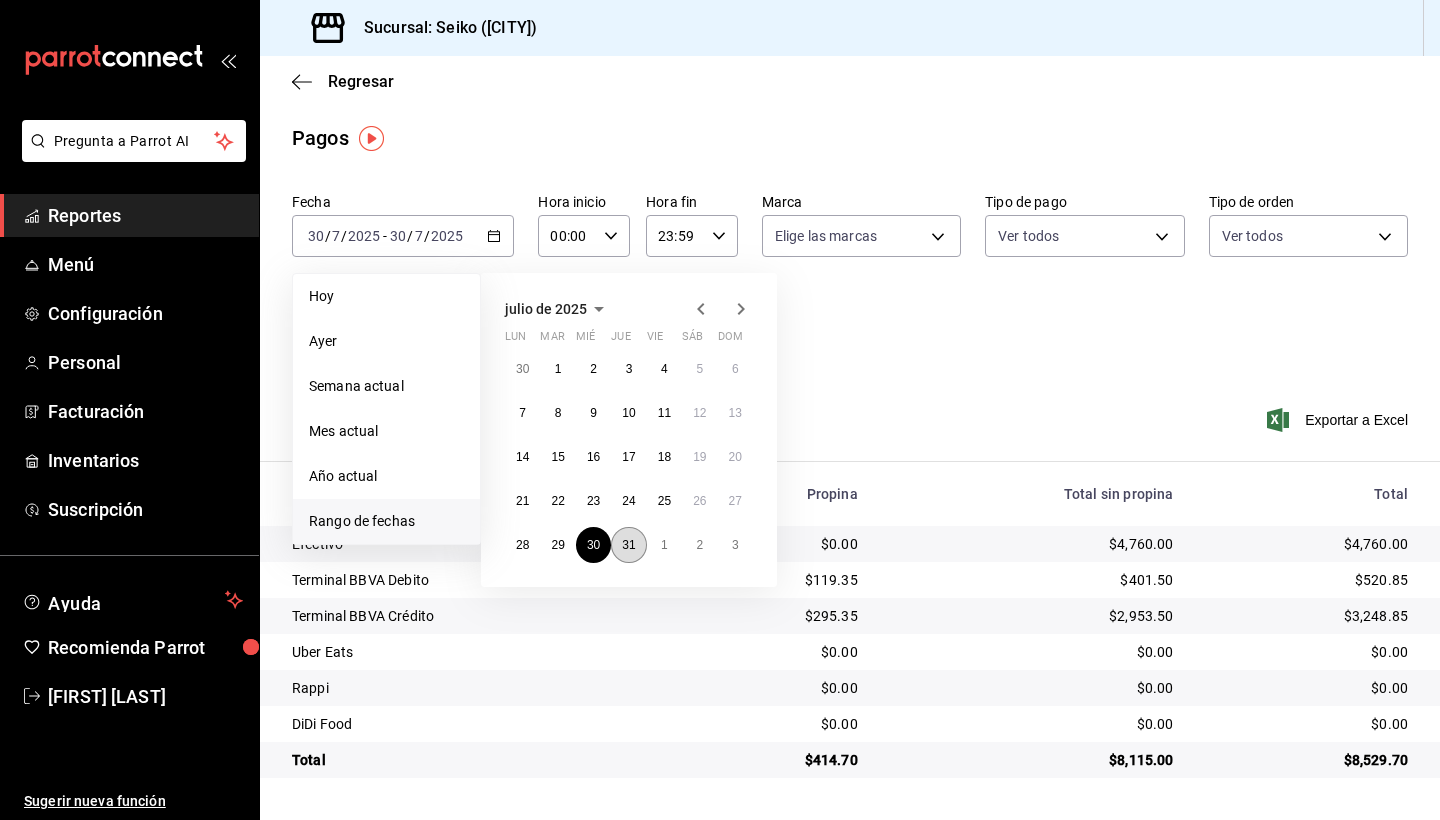 click on "31" at bounding box center (628, 545) 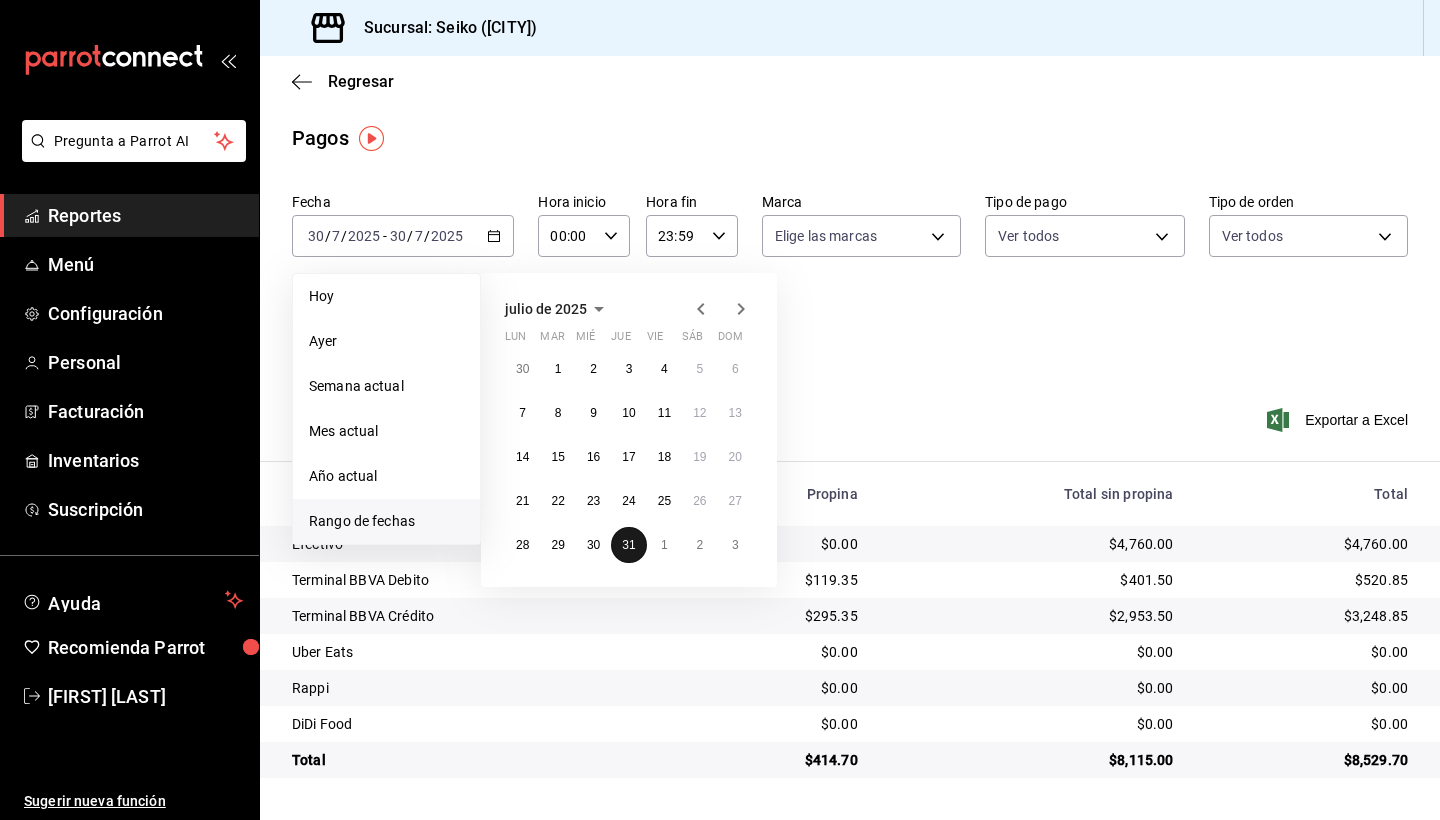 click on "31" at bounding box center [628, 545] 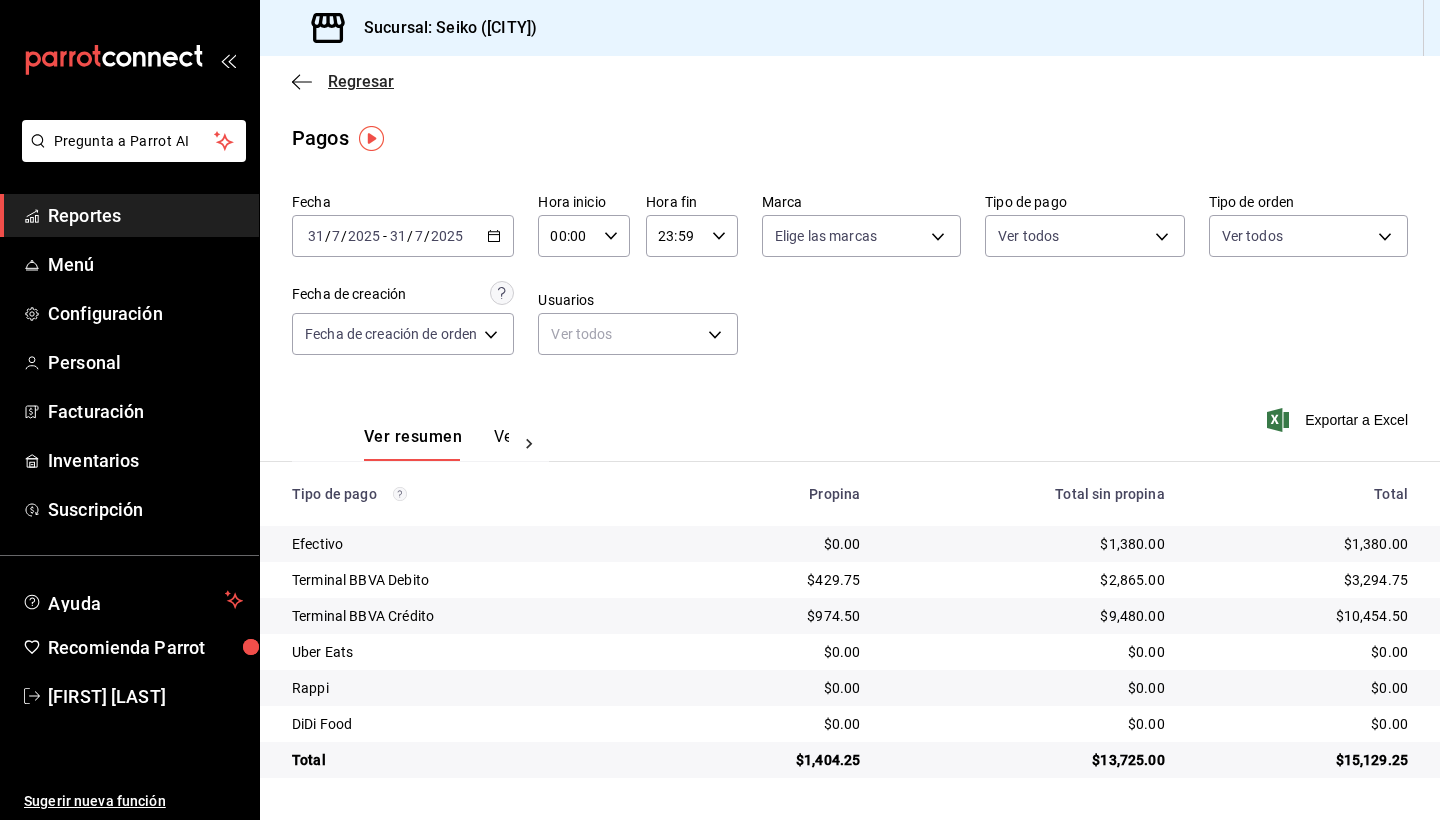 click 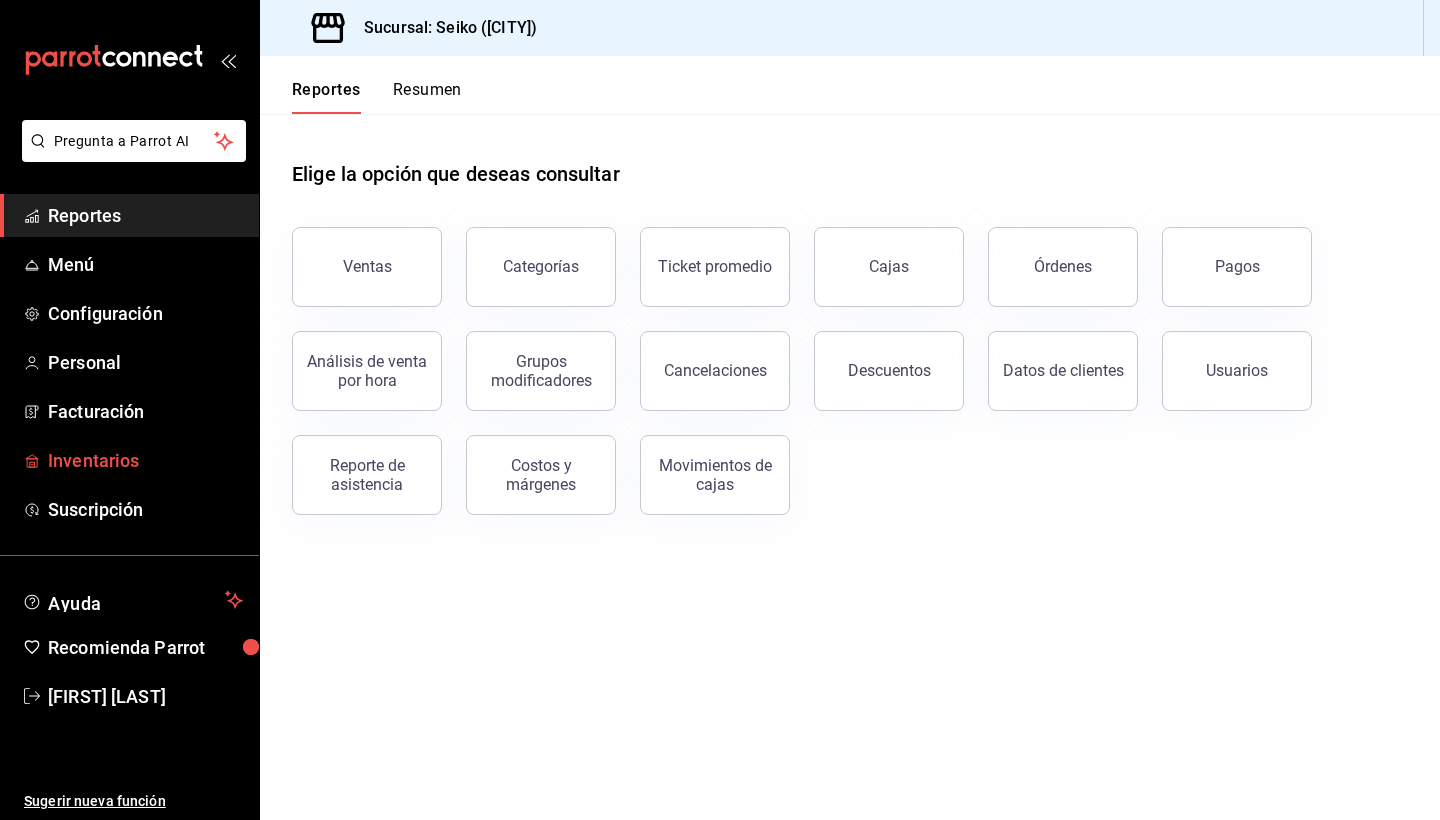 click on "Inventarios" at bounding box center (145, 460) 